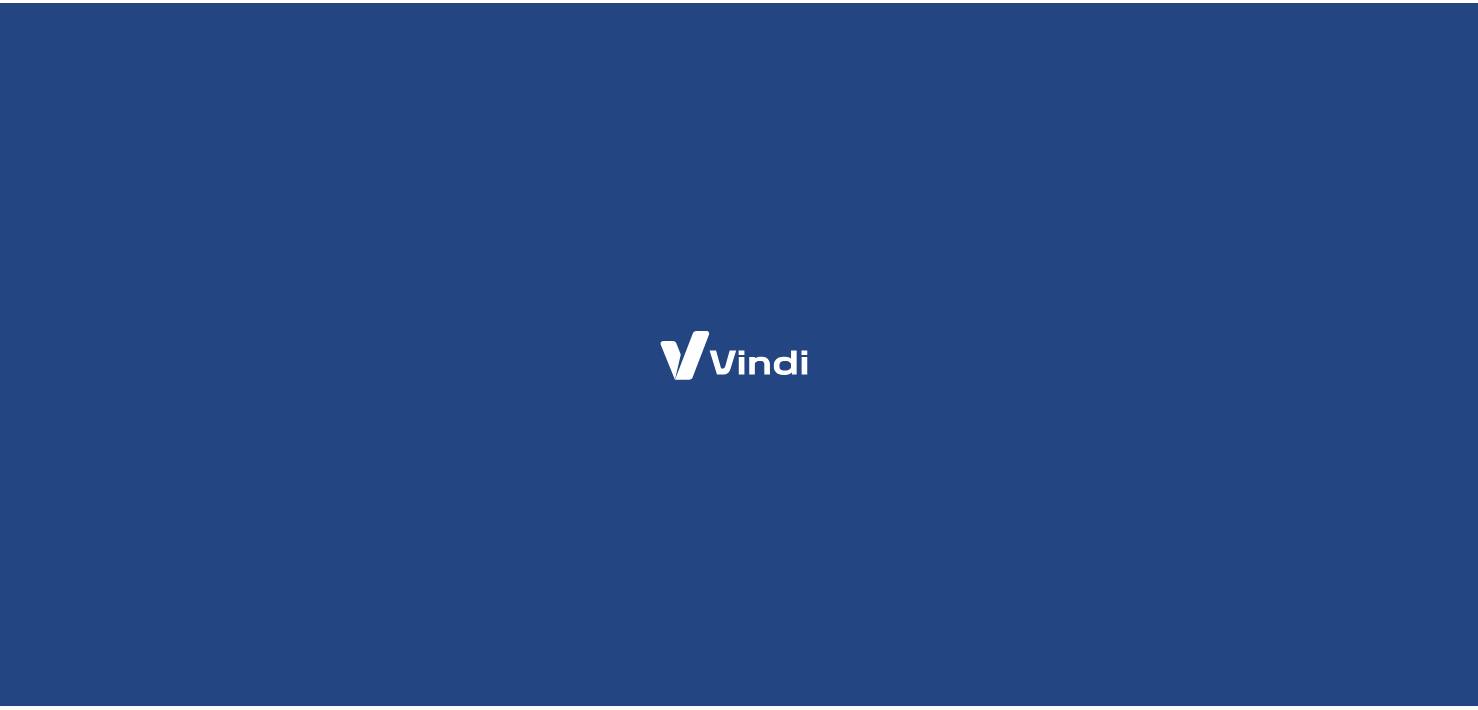 scroll, scrollTop: 0, scrollLeft: 0, axis: both 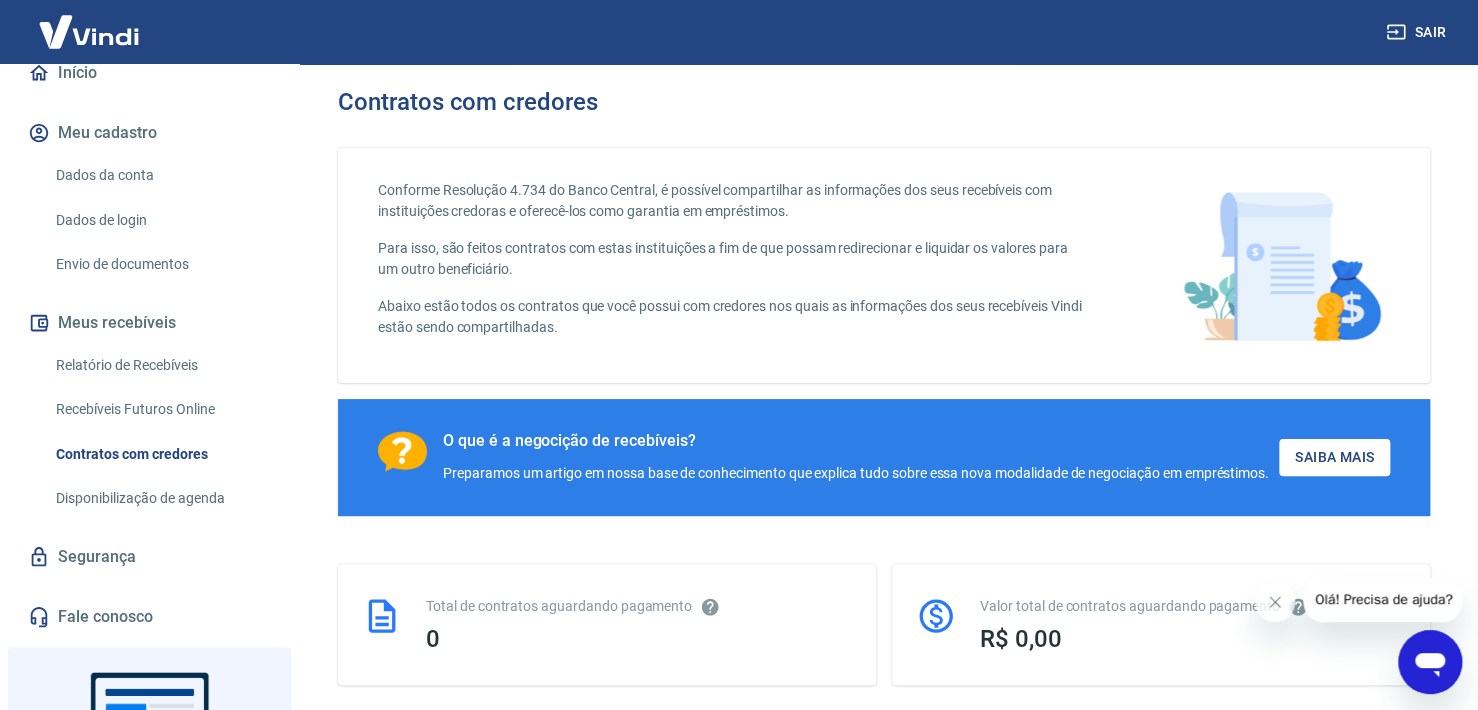 click 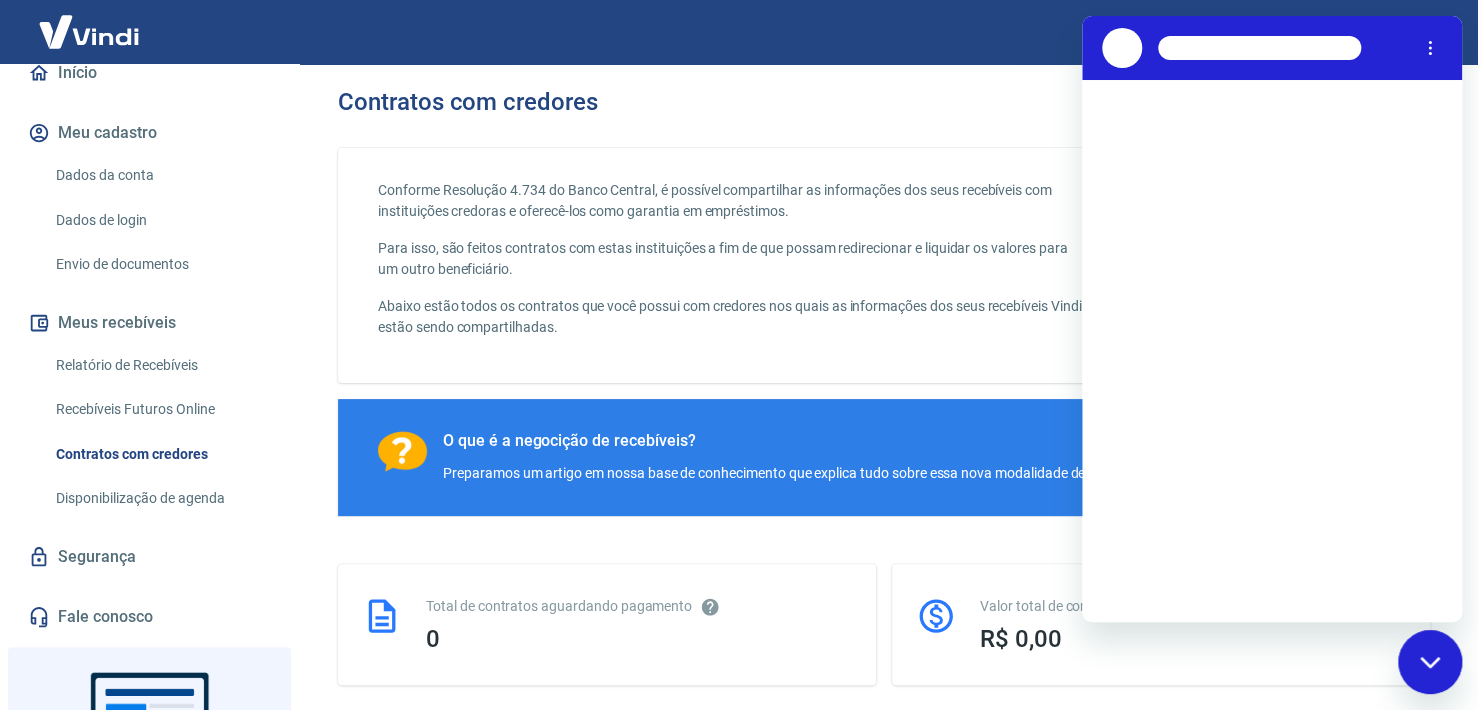 scroll, scrollTop: 0, scrollLeft: 0, axis: both 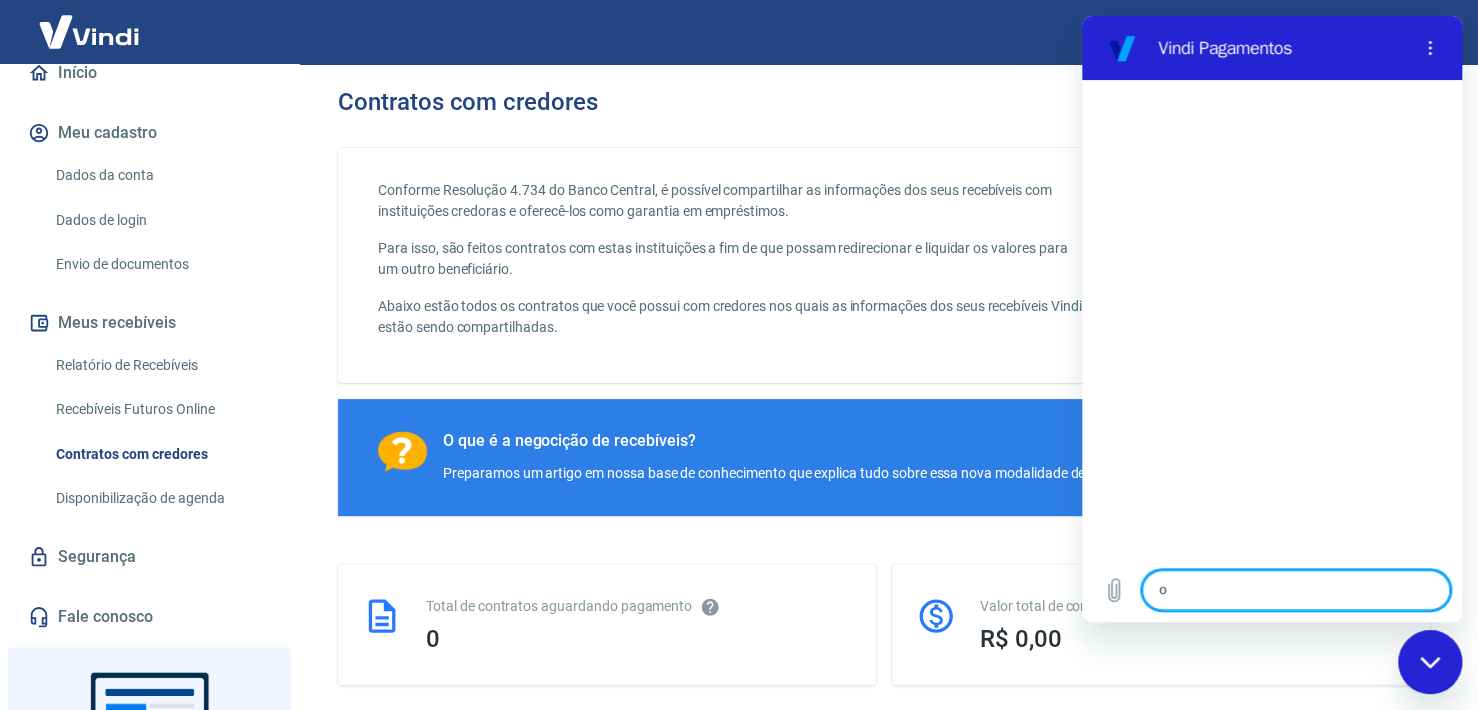 type on "oi" 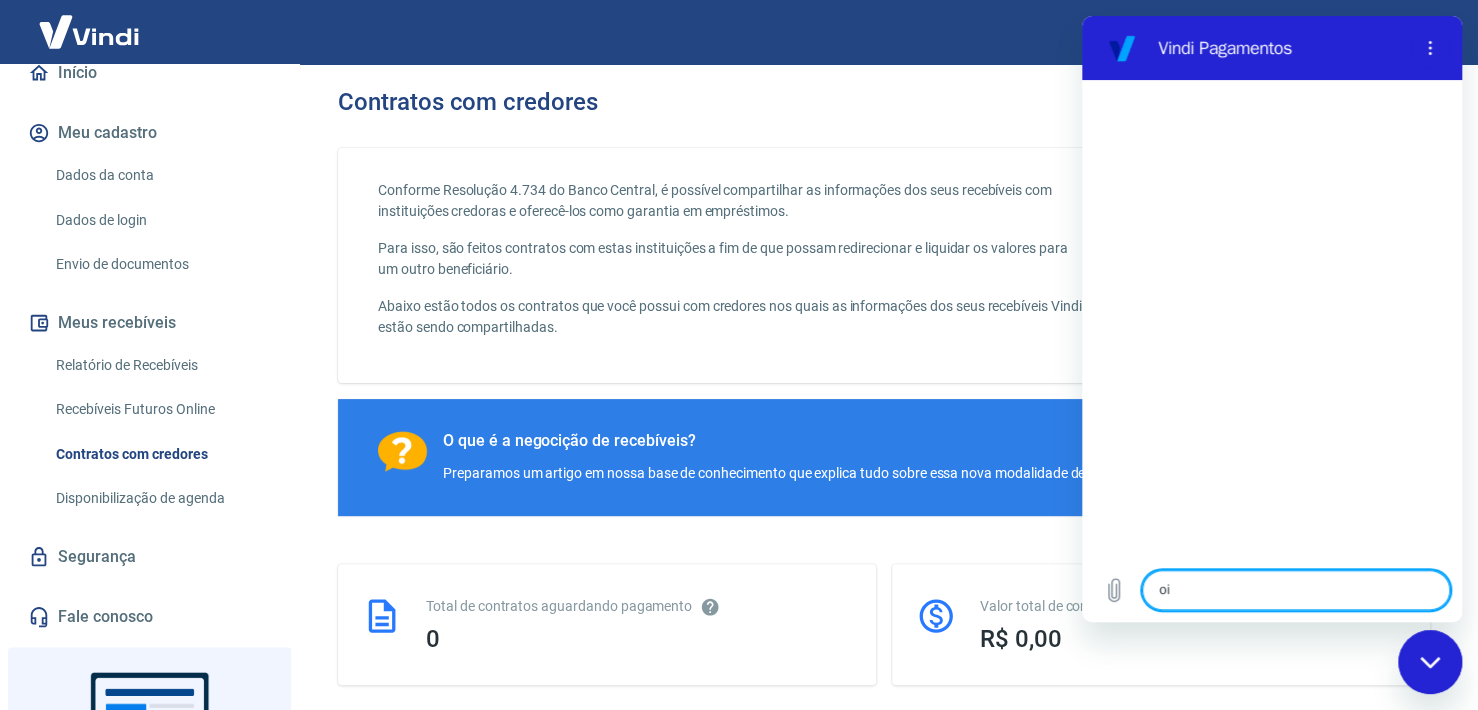 type on "x" 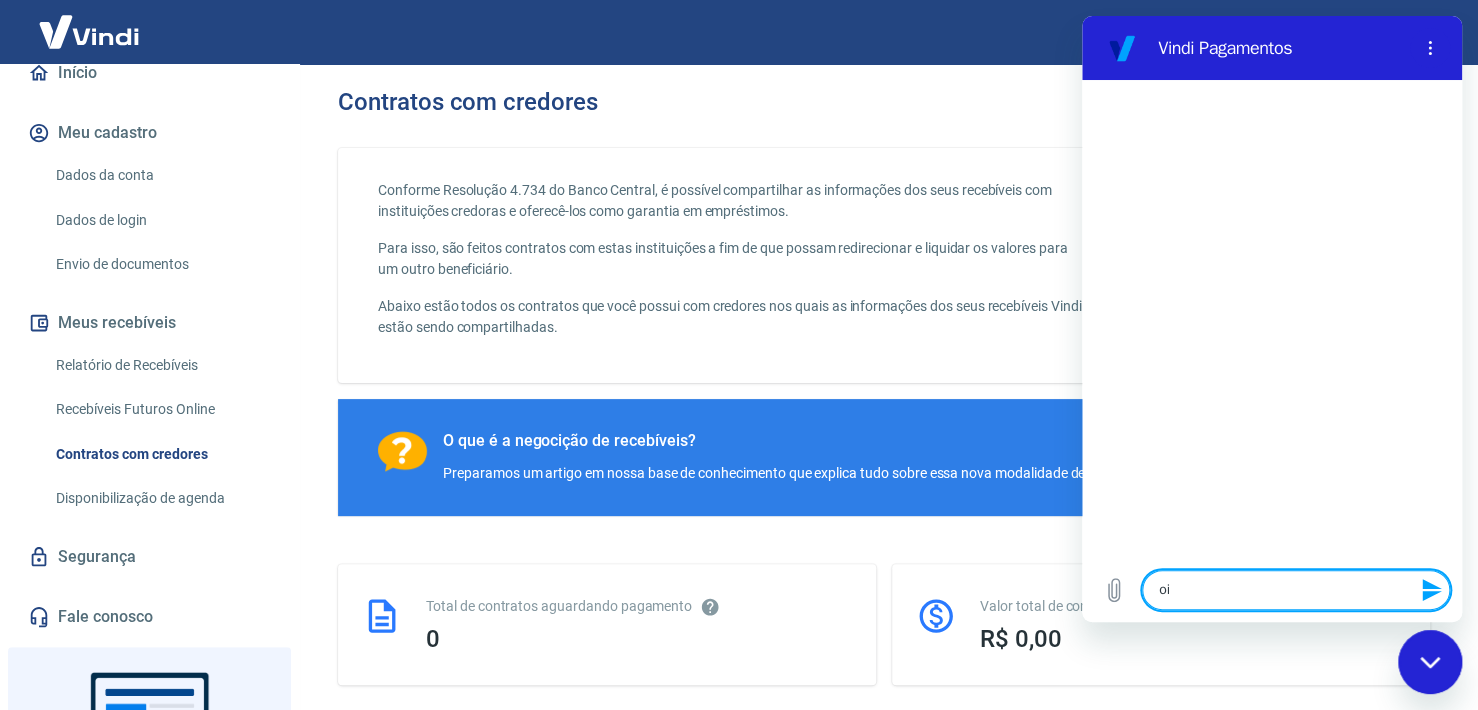 type 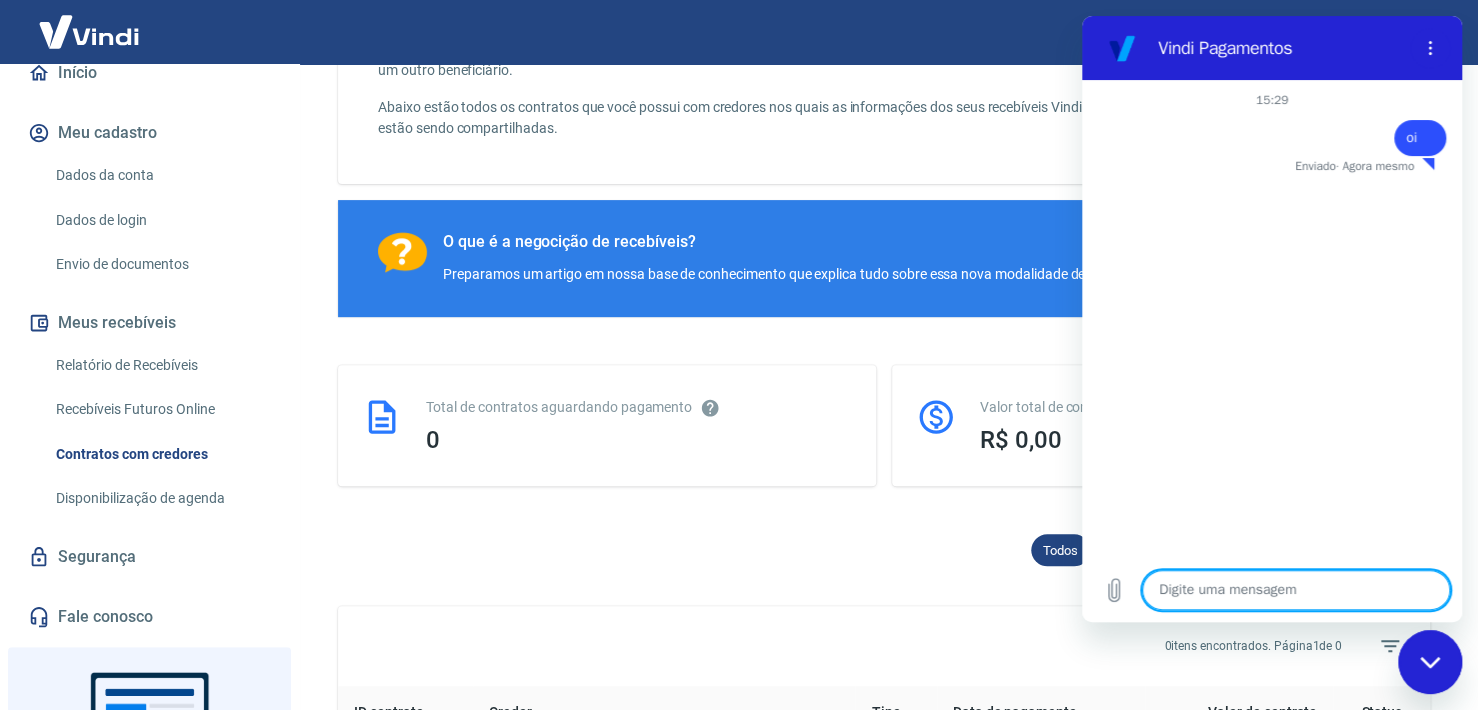 scroll, scrollTop: 200, scrollLeft: 0, axis: vertical 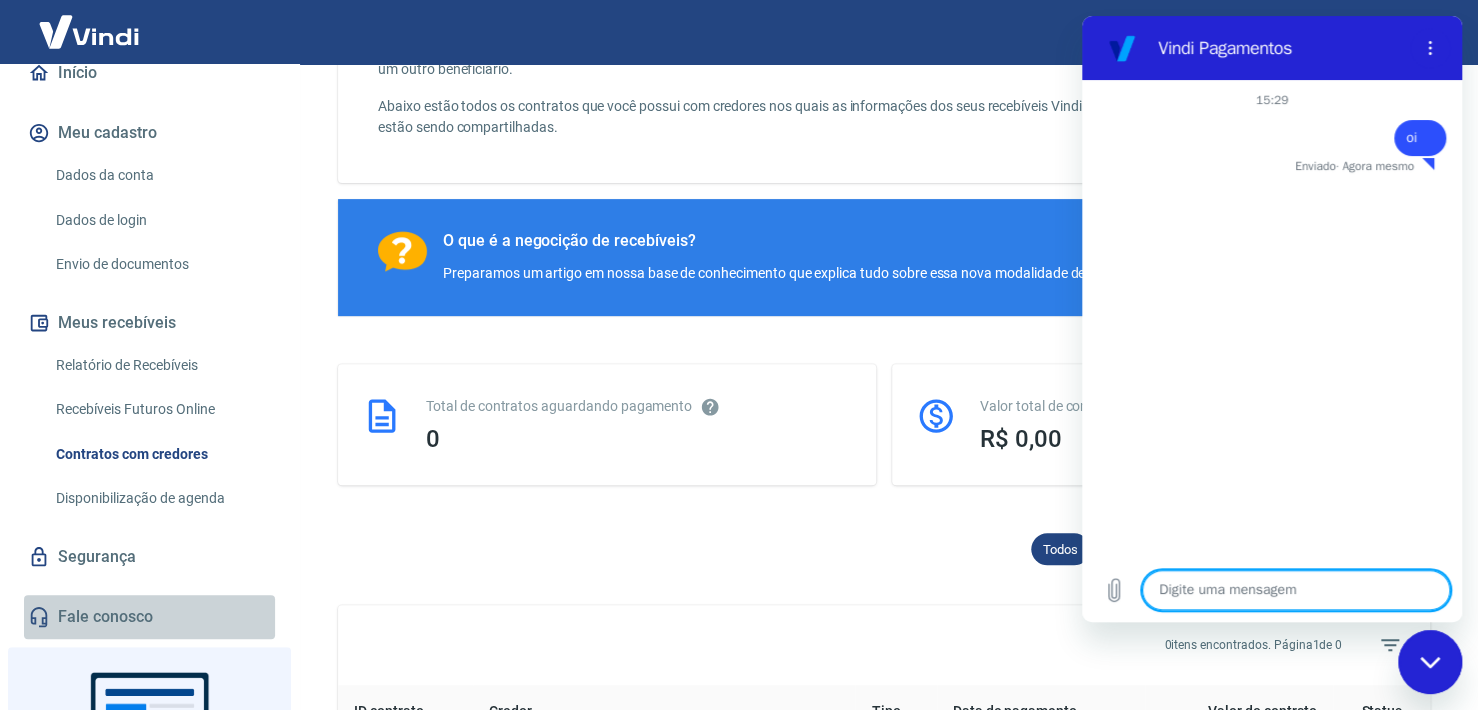 click on "Fale conosco" at bounding box center [149, 617] 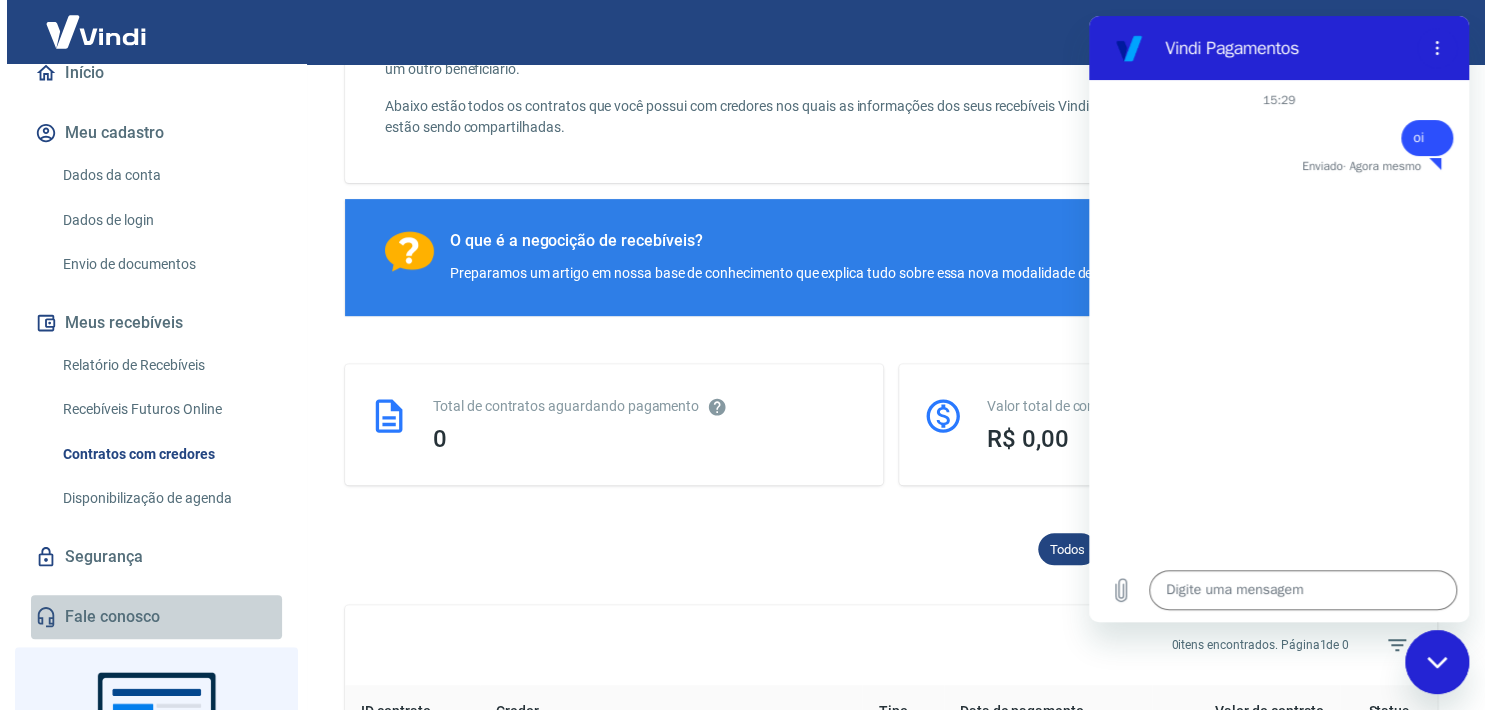 scroll, scrollTop: 0, scrollLeft: 0, axis: both 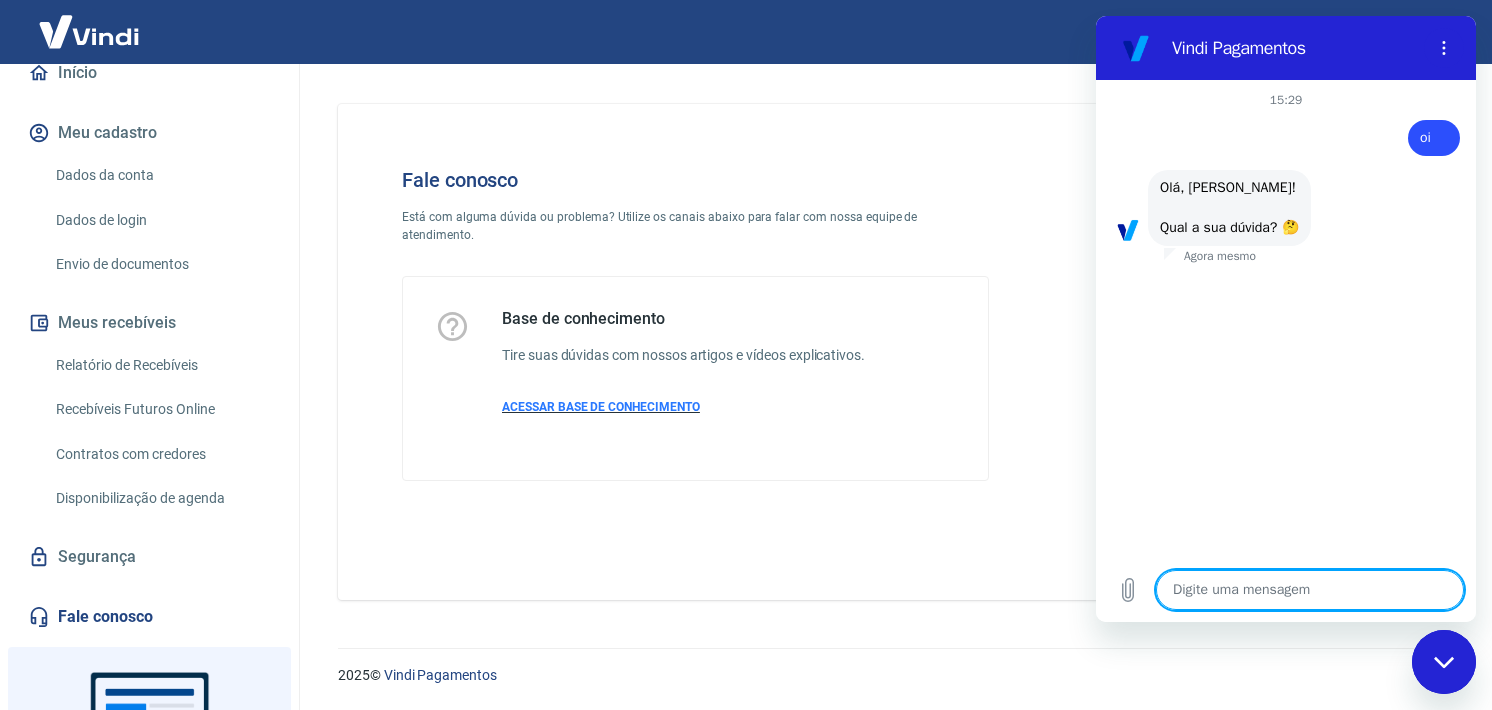 click on "ACESSAR BASE DE CONHECIMENTO" at bounding box center (683, 407) 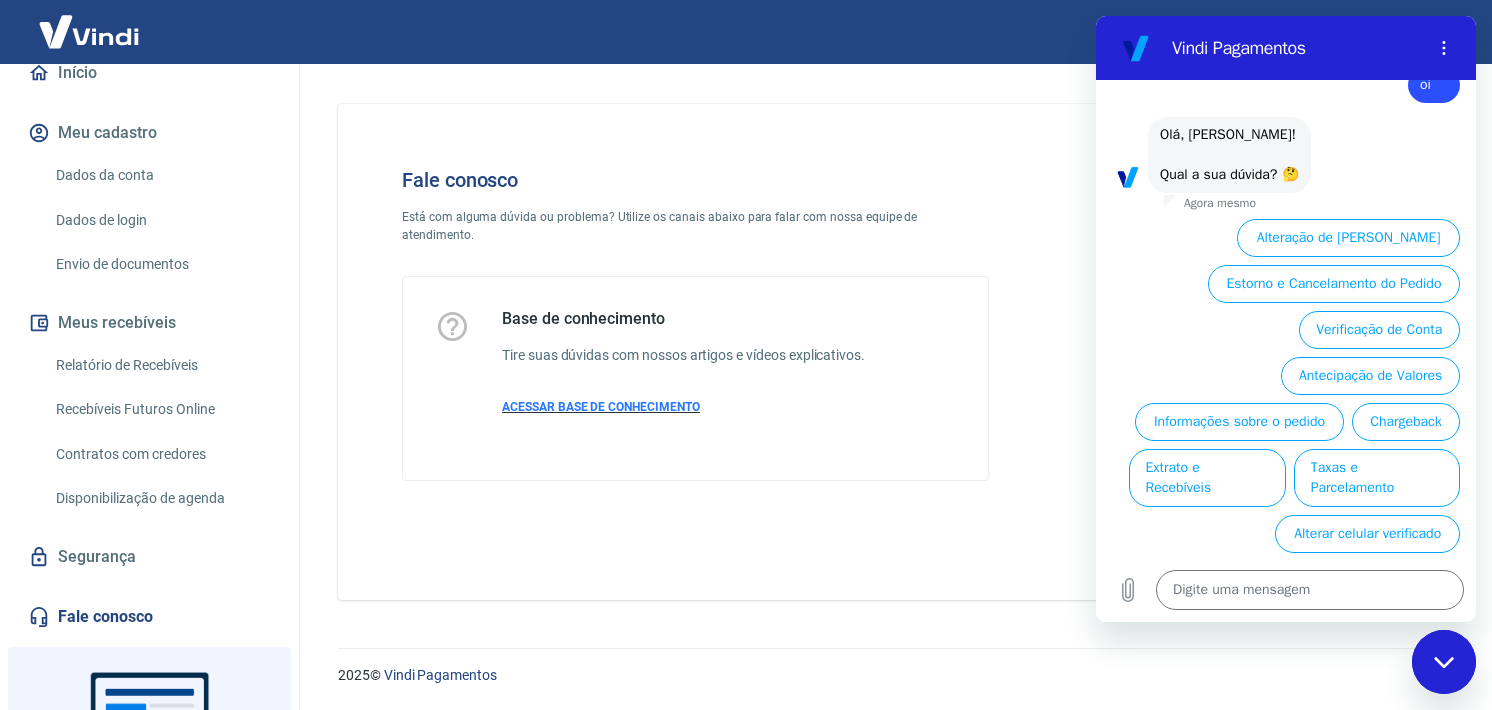 scroll, scrollTop: 75, scrollLeft: 0, axis: vertical 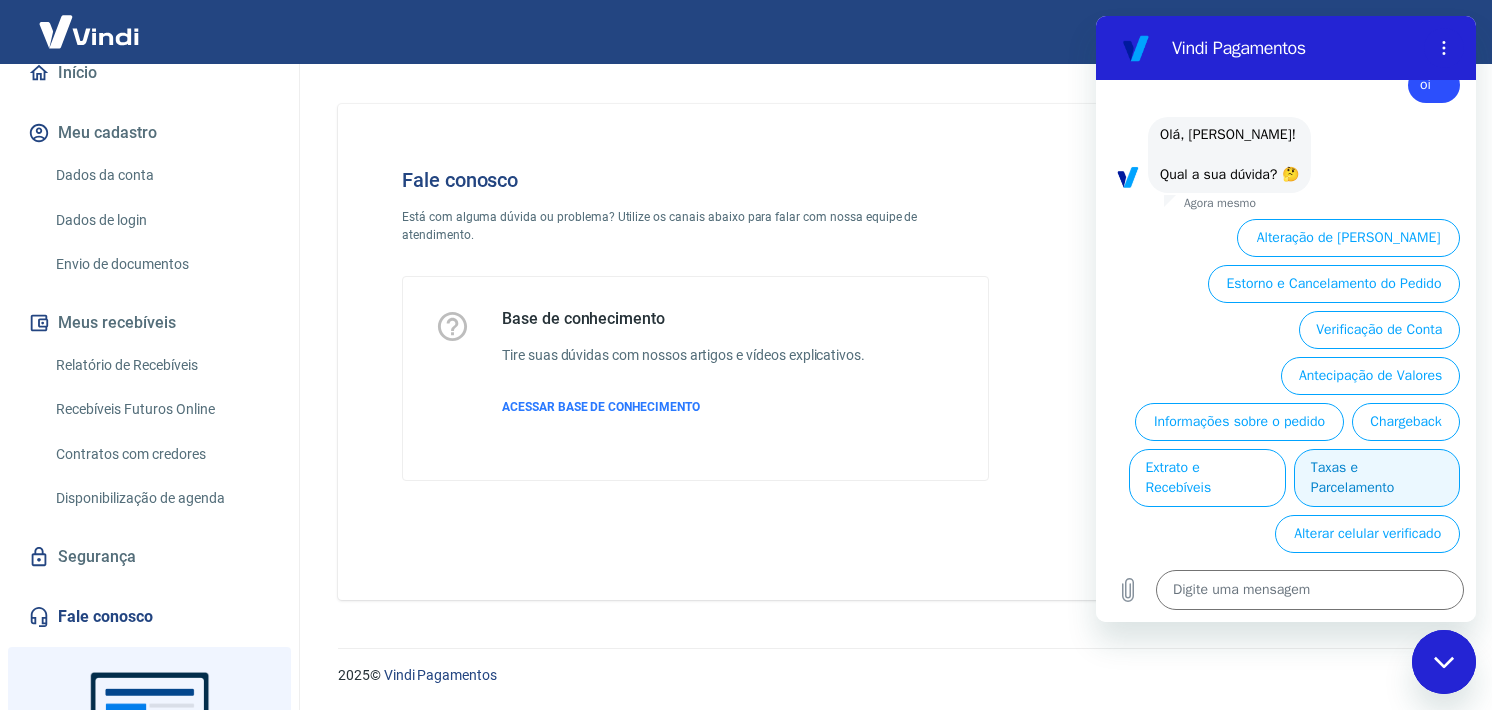 click on "Taxas e Parcelamento" at bounding box center (1377, 478) 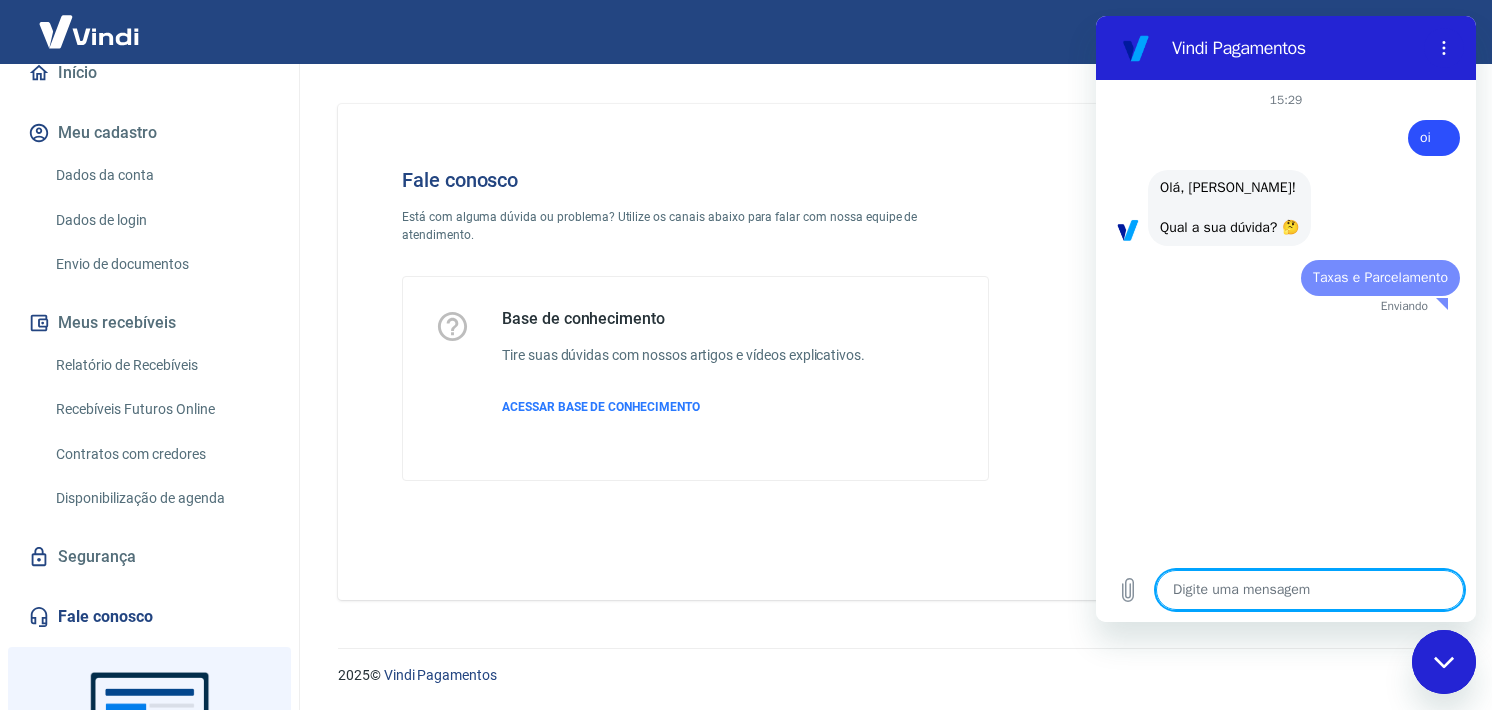 scroll, scrollTop: 0, scrollLeft: 0, axis: both 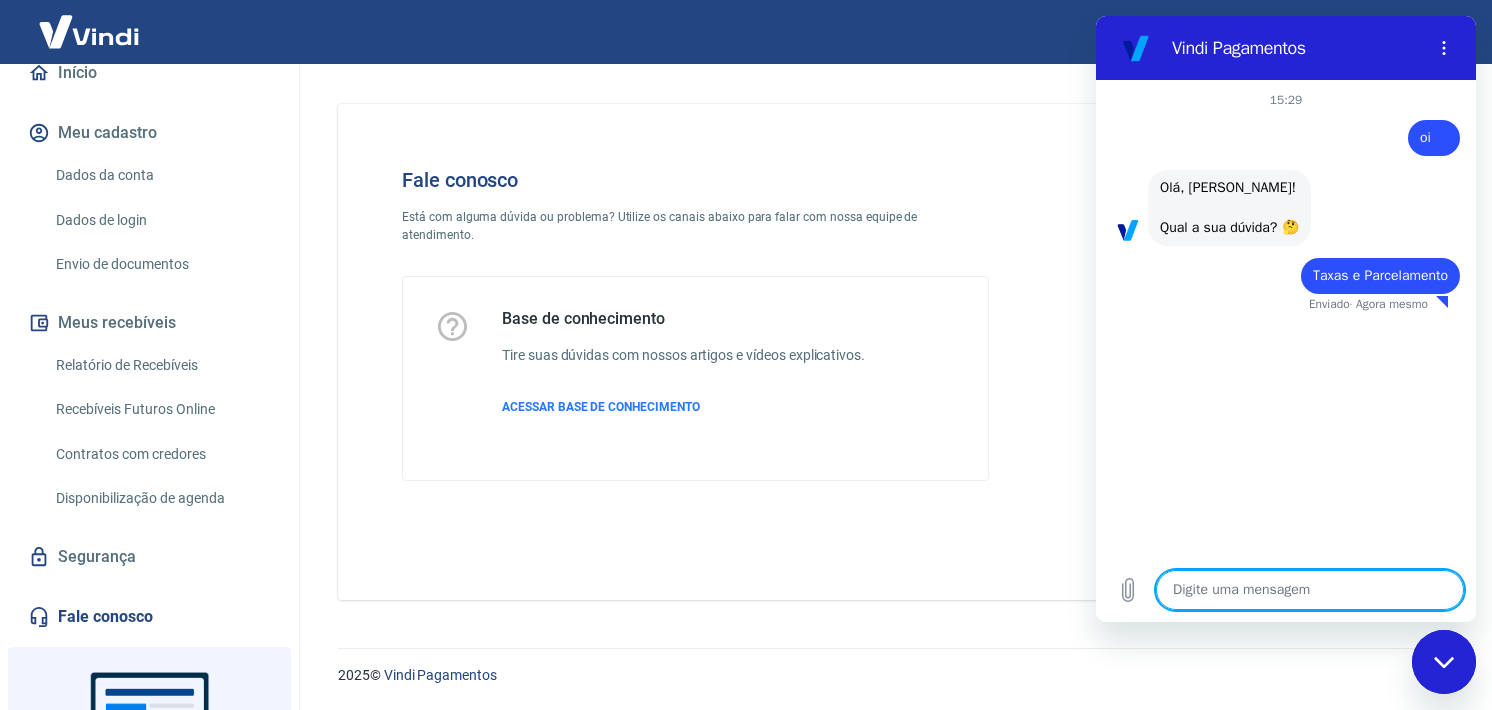 type on "x" 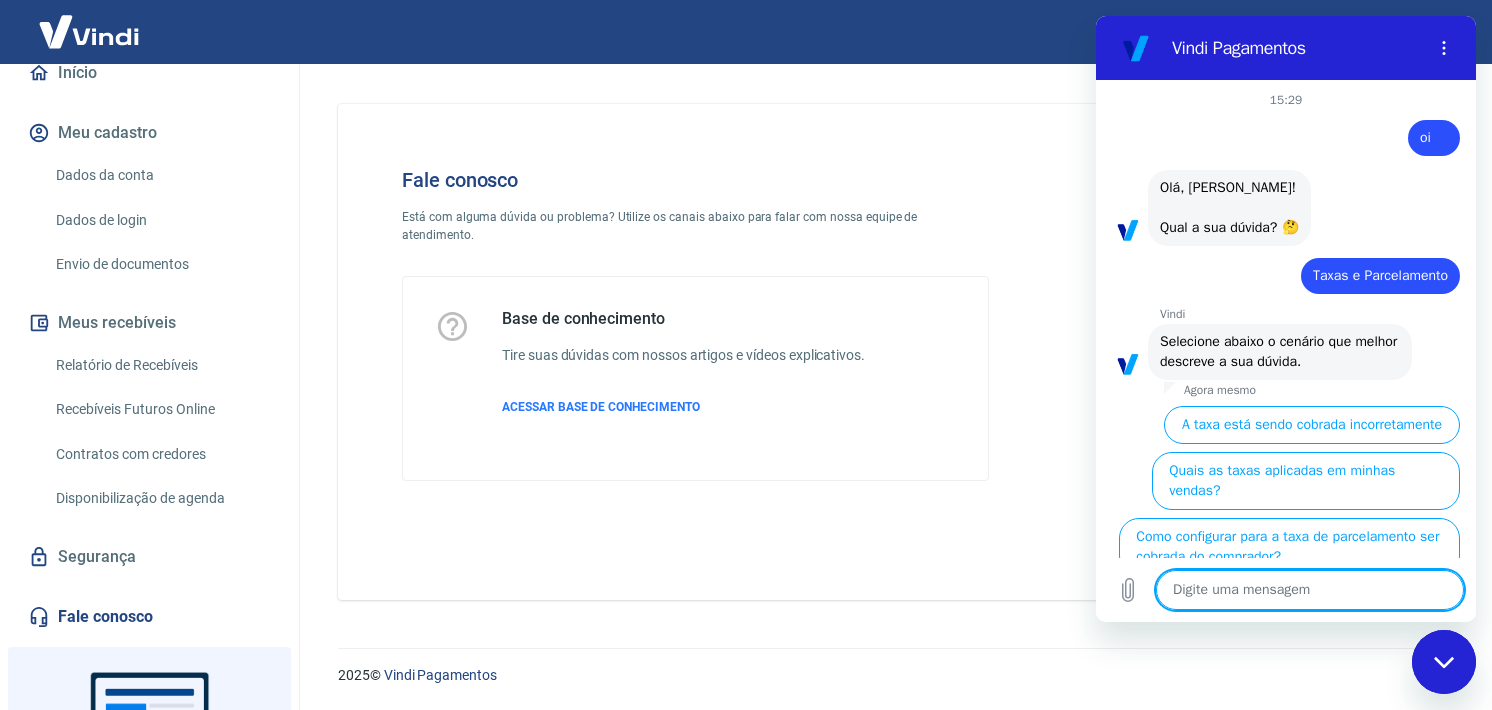 scroll, scrollTop: 112, scrollLeft: 0, axis: vertical 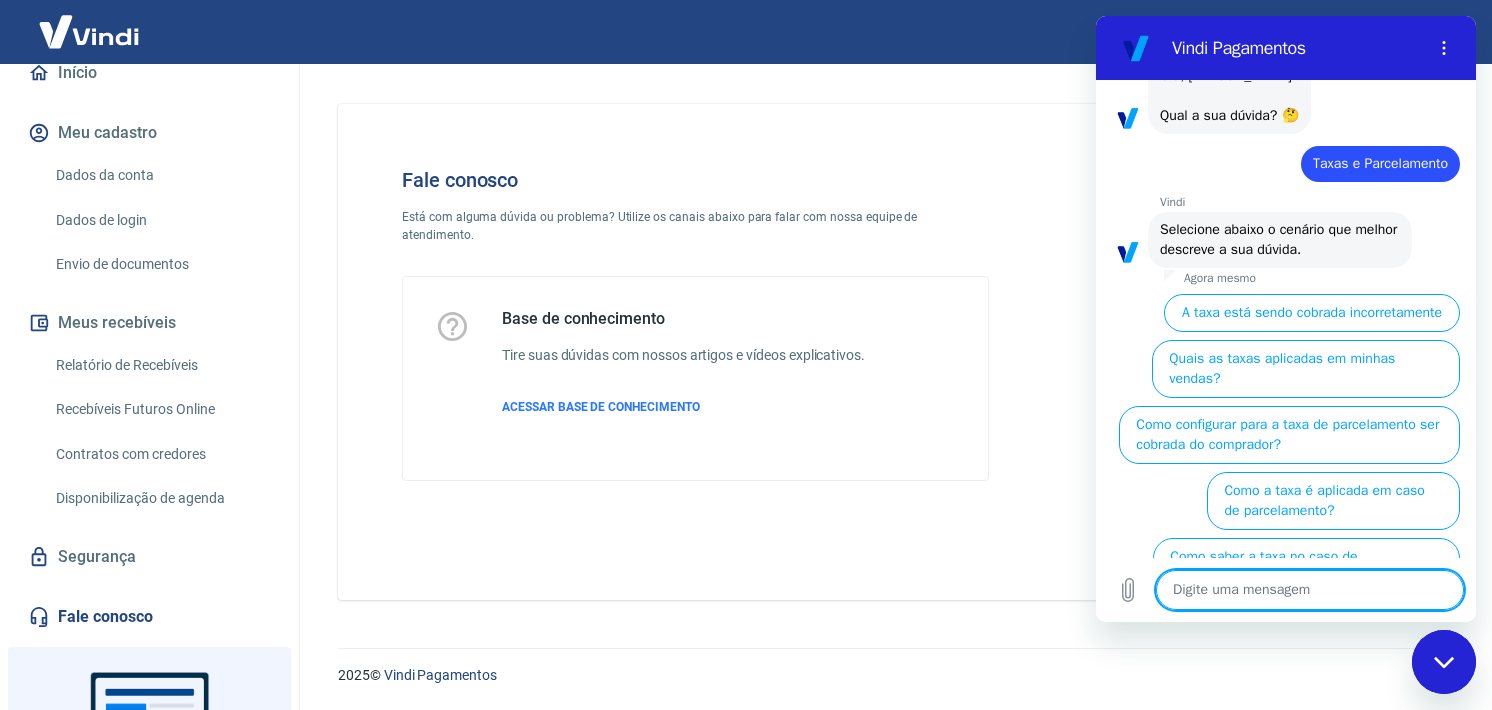 type on "h" 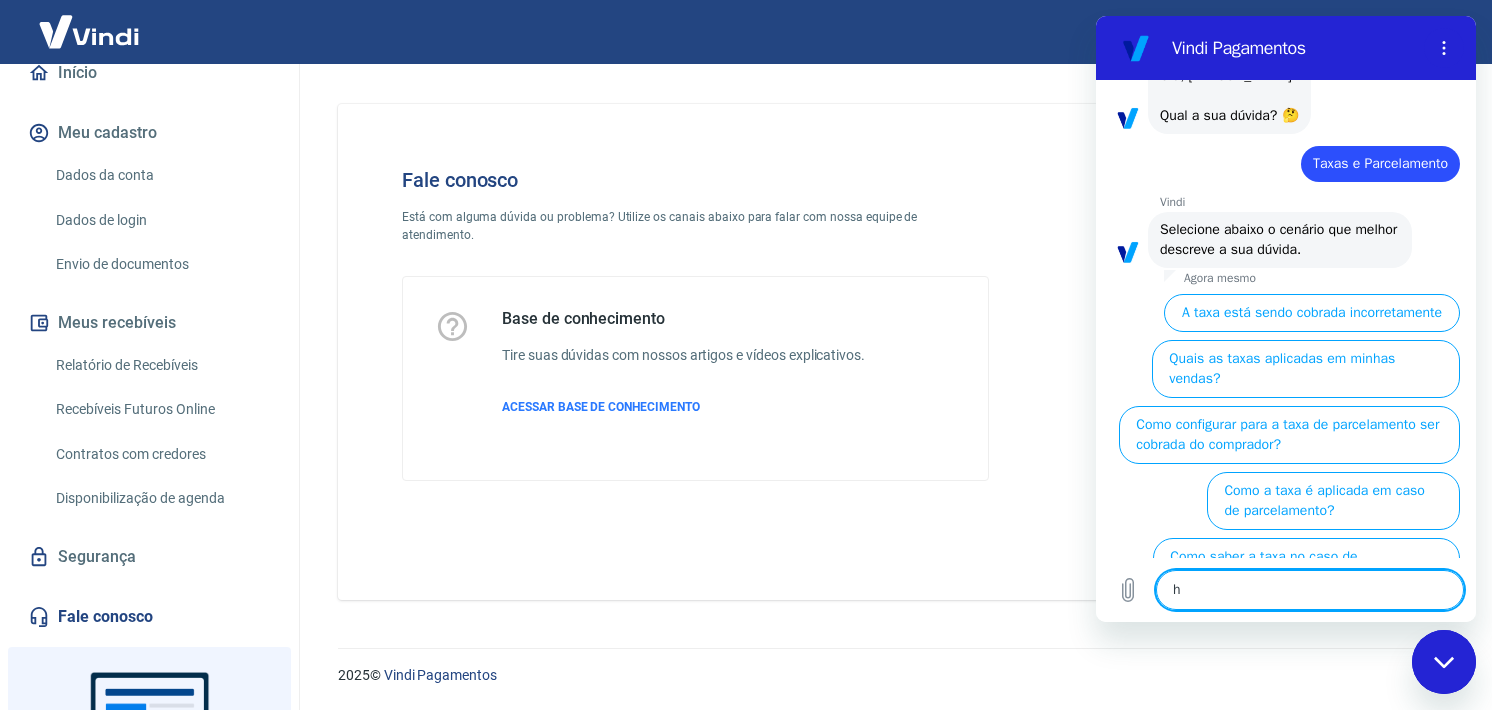 type on "hu" 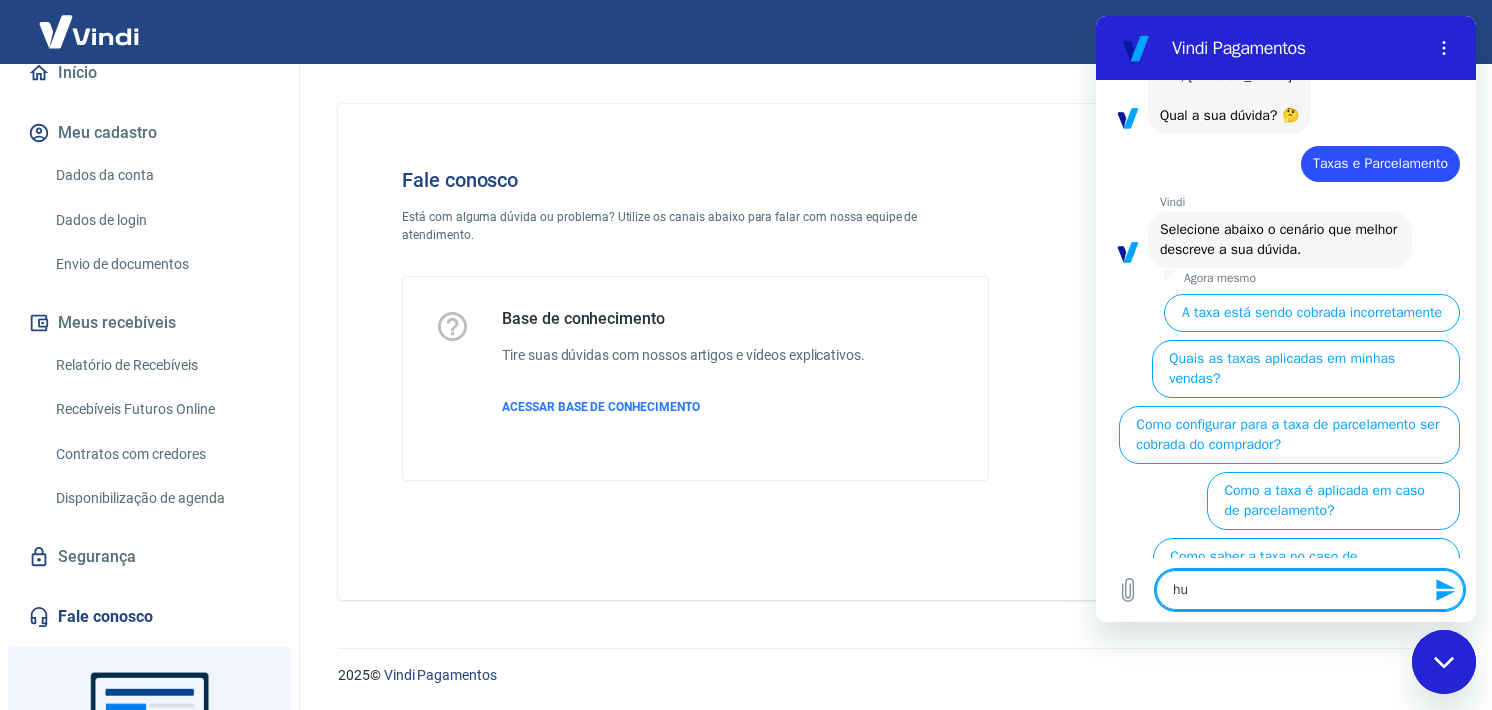 type on "hum" 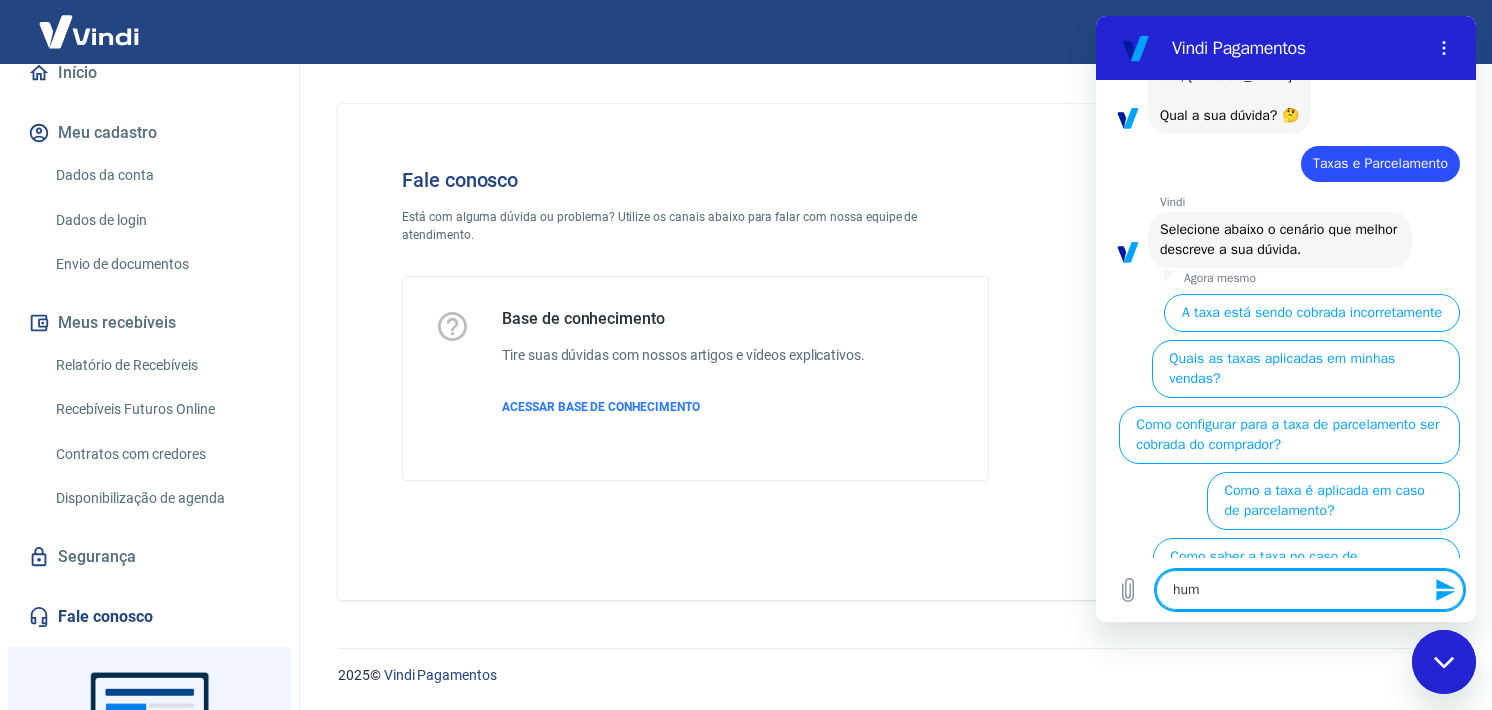 type on "huma" 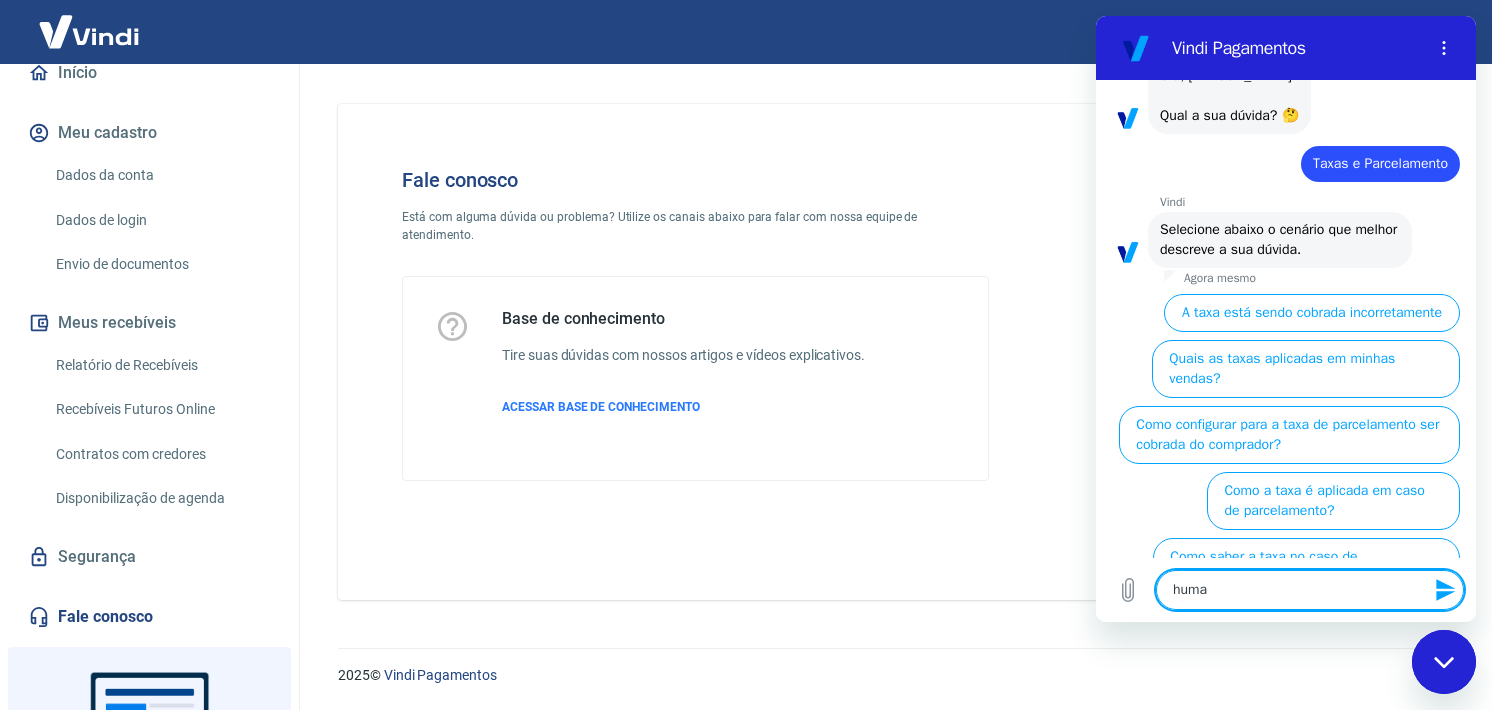 type on "human" 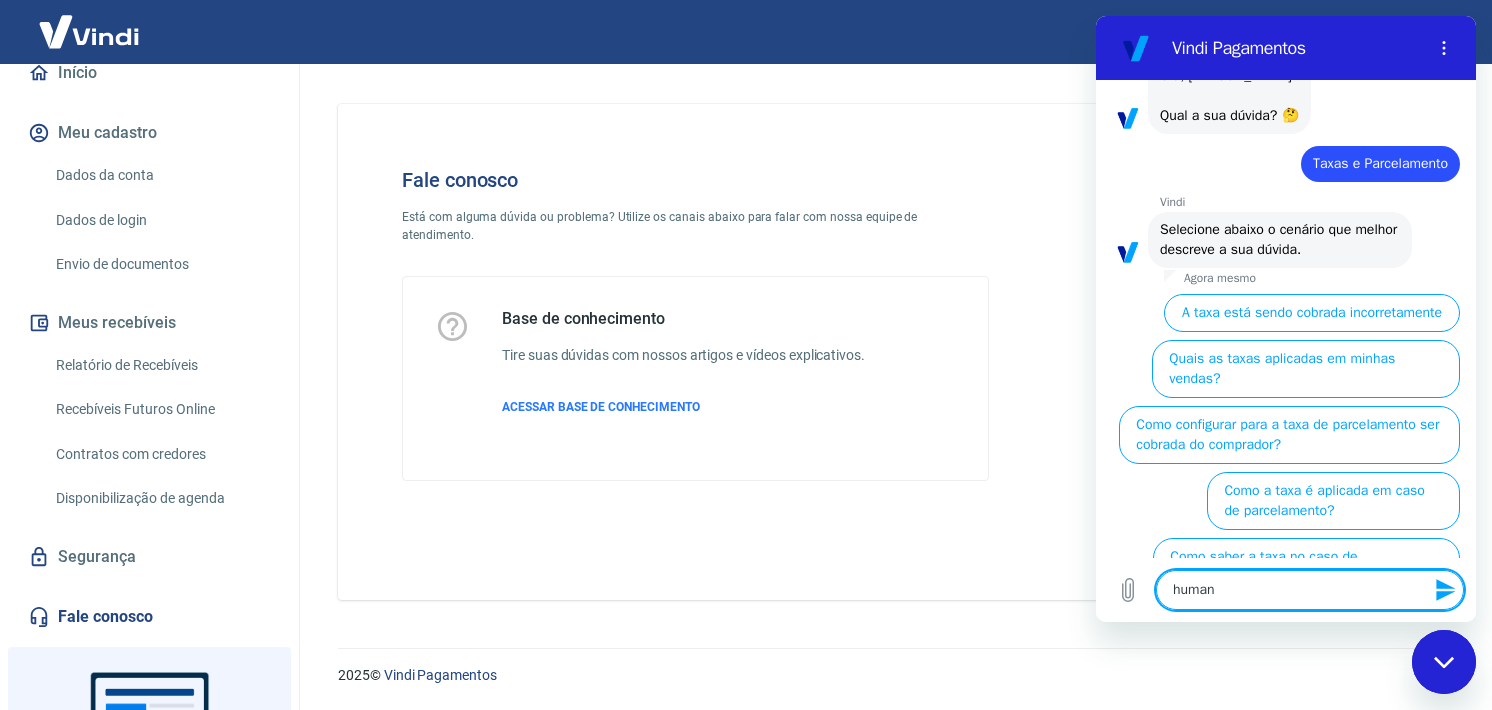 type on "humano" 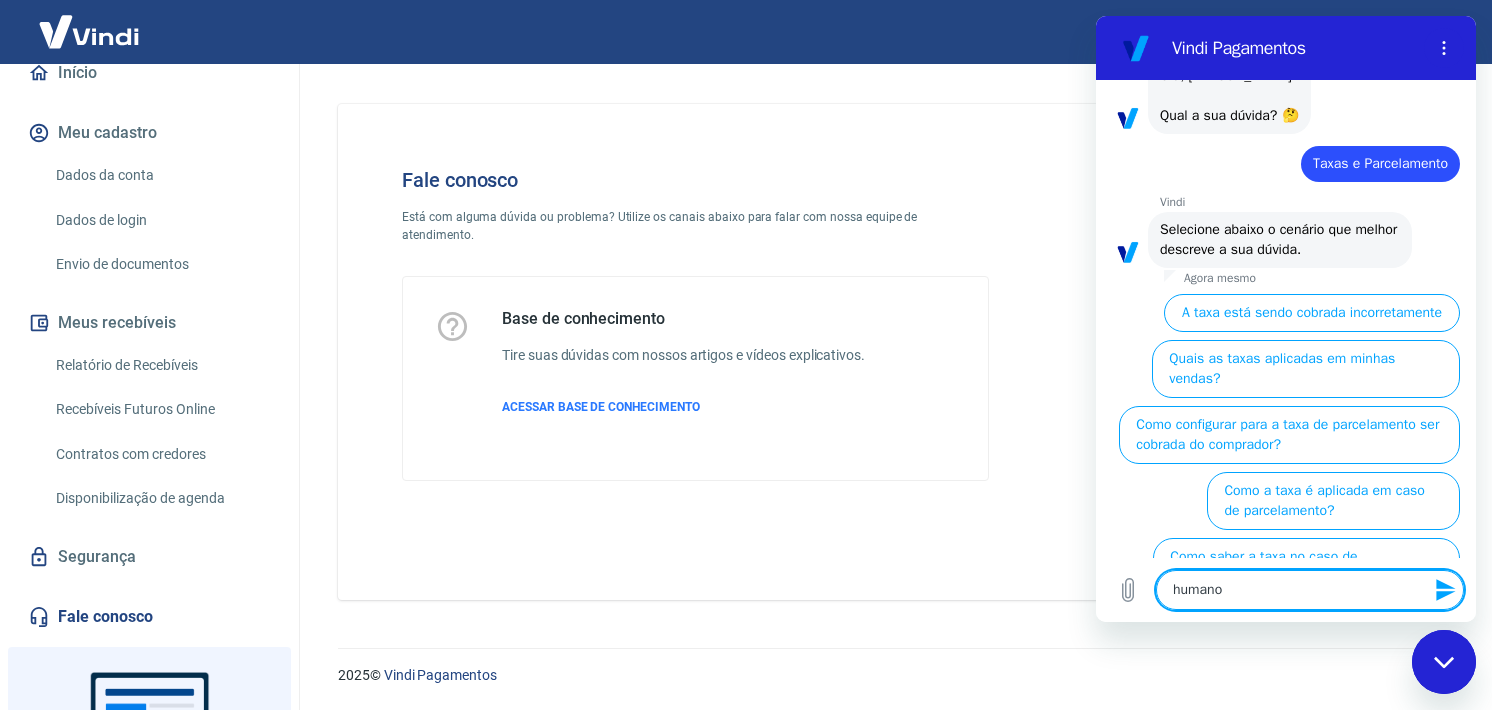 type on "x" 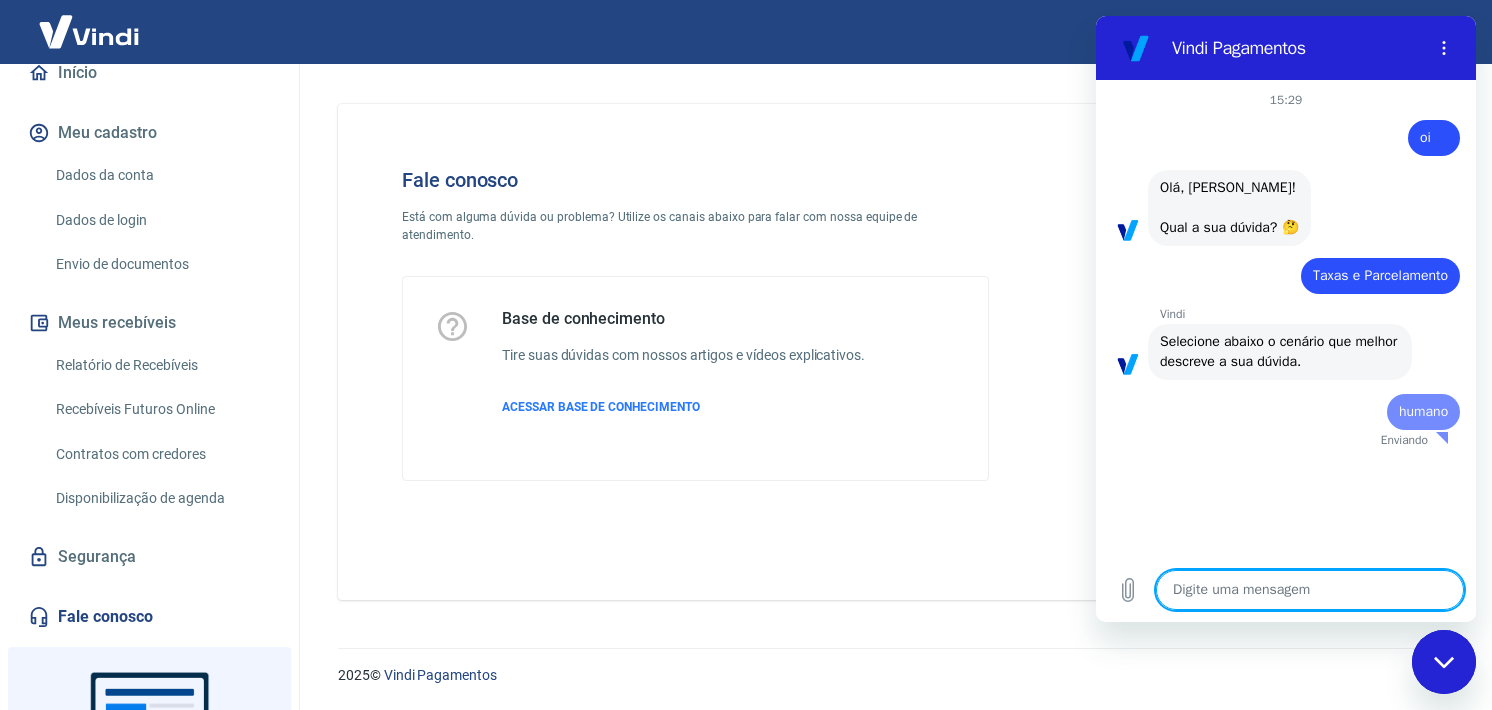 scroll, scrollTop: 0, scrollLeft: 0, axis: both 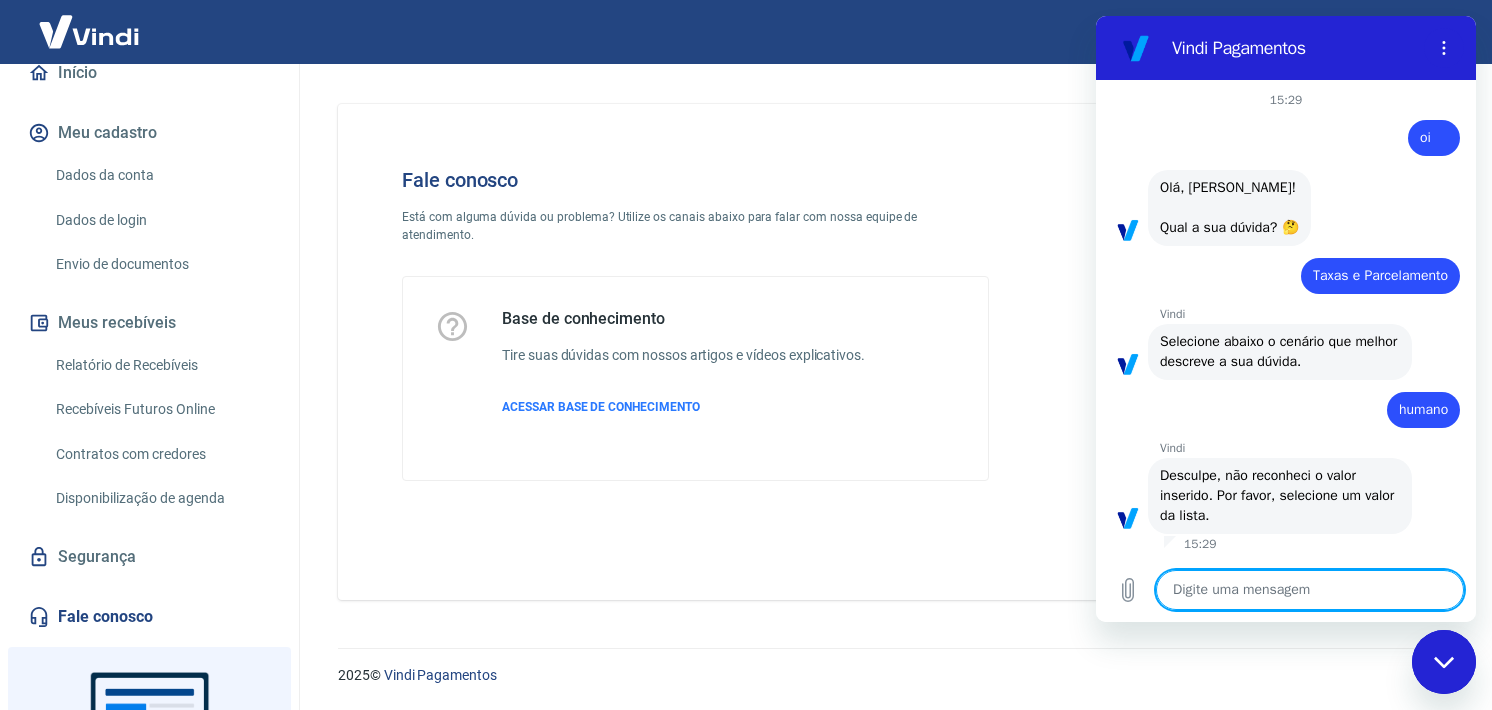 type on "x" 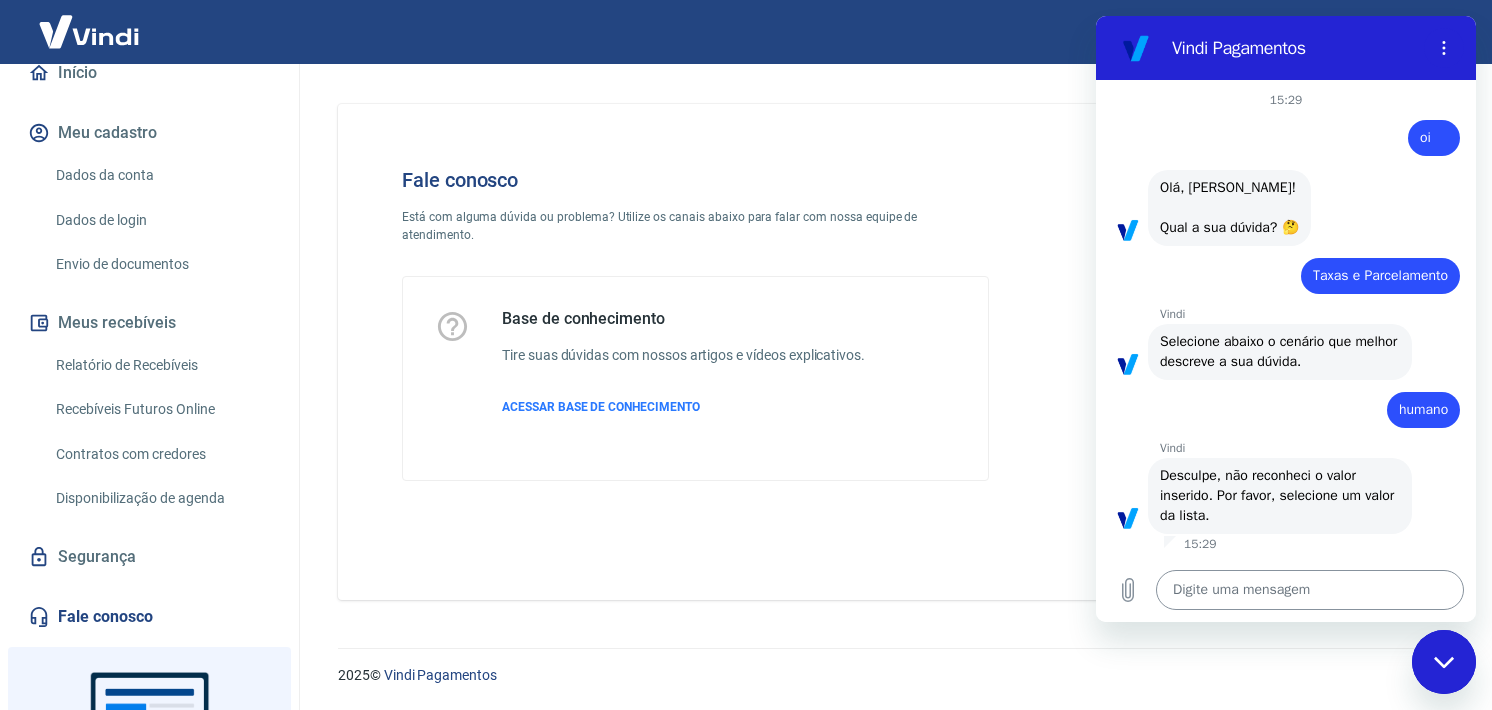 click at bounding box center [1310, 590] 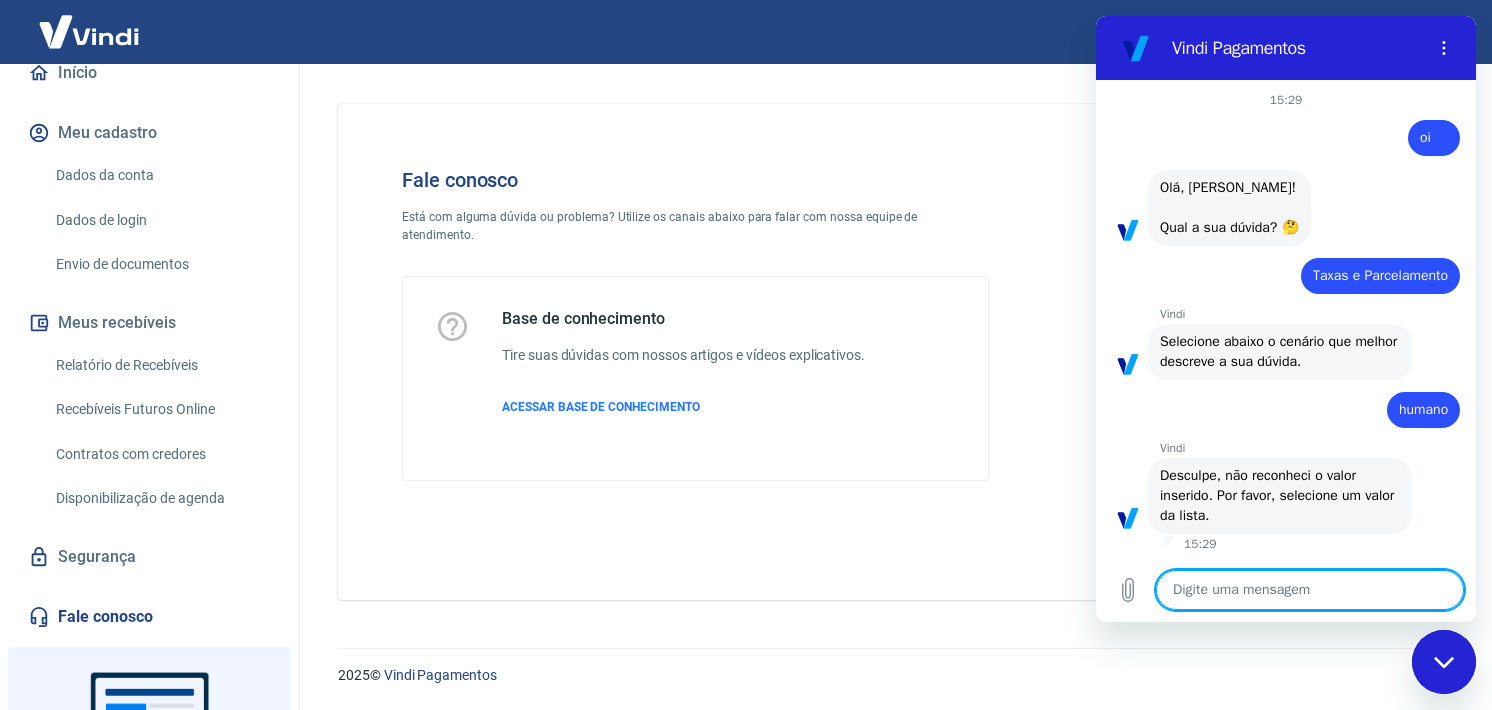 type on "o" 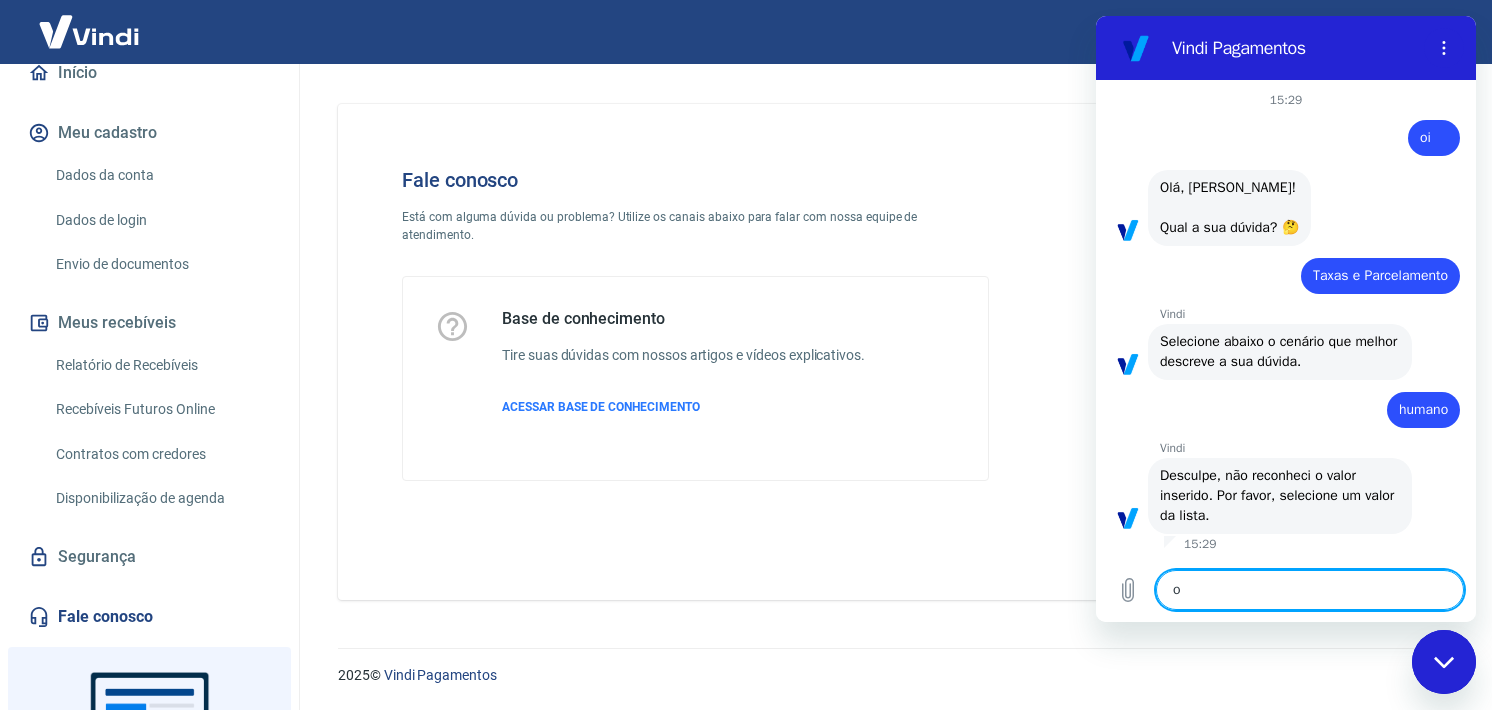 type on "oi" 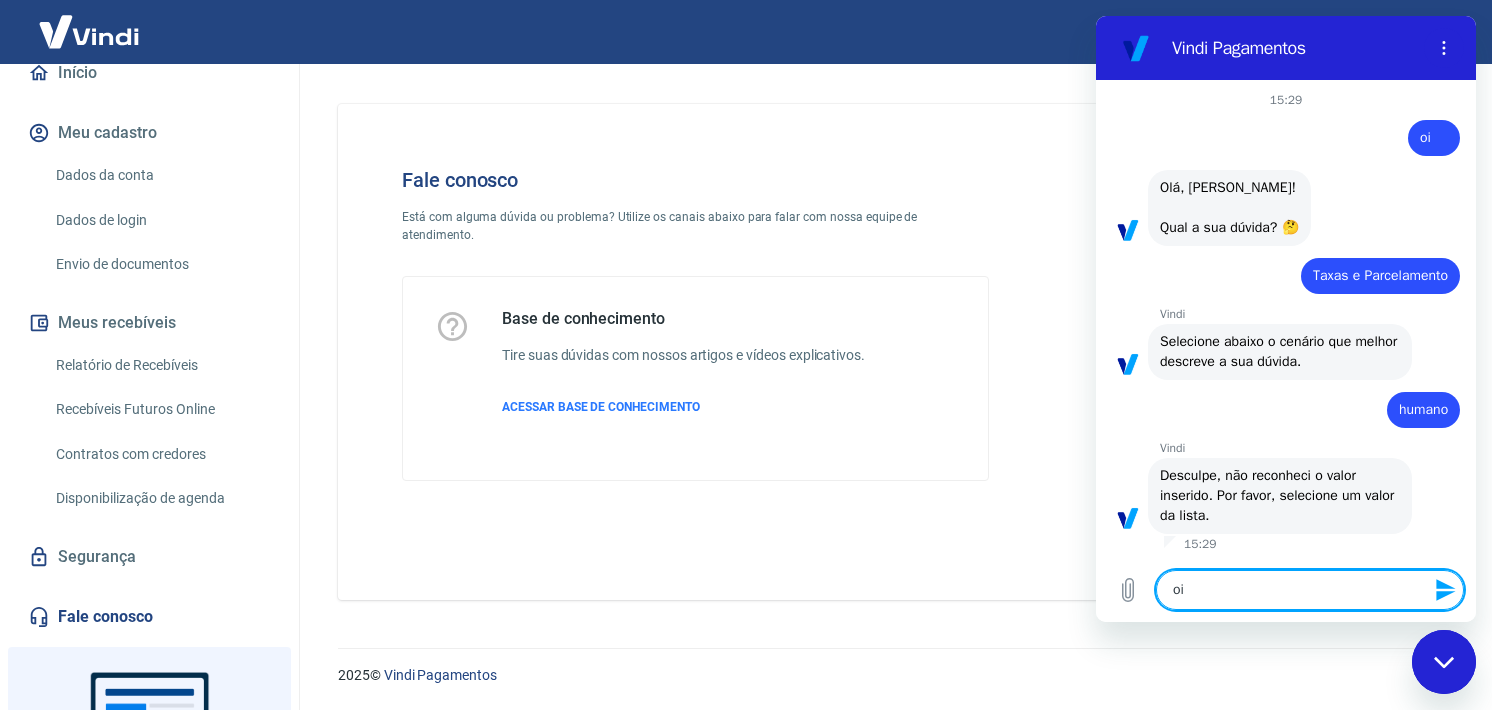 type 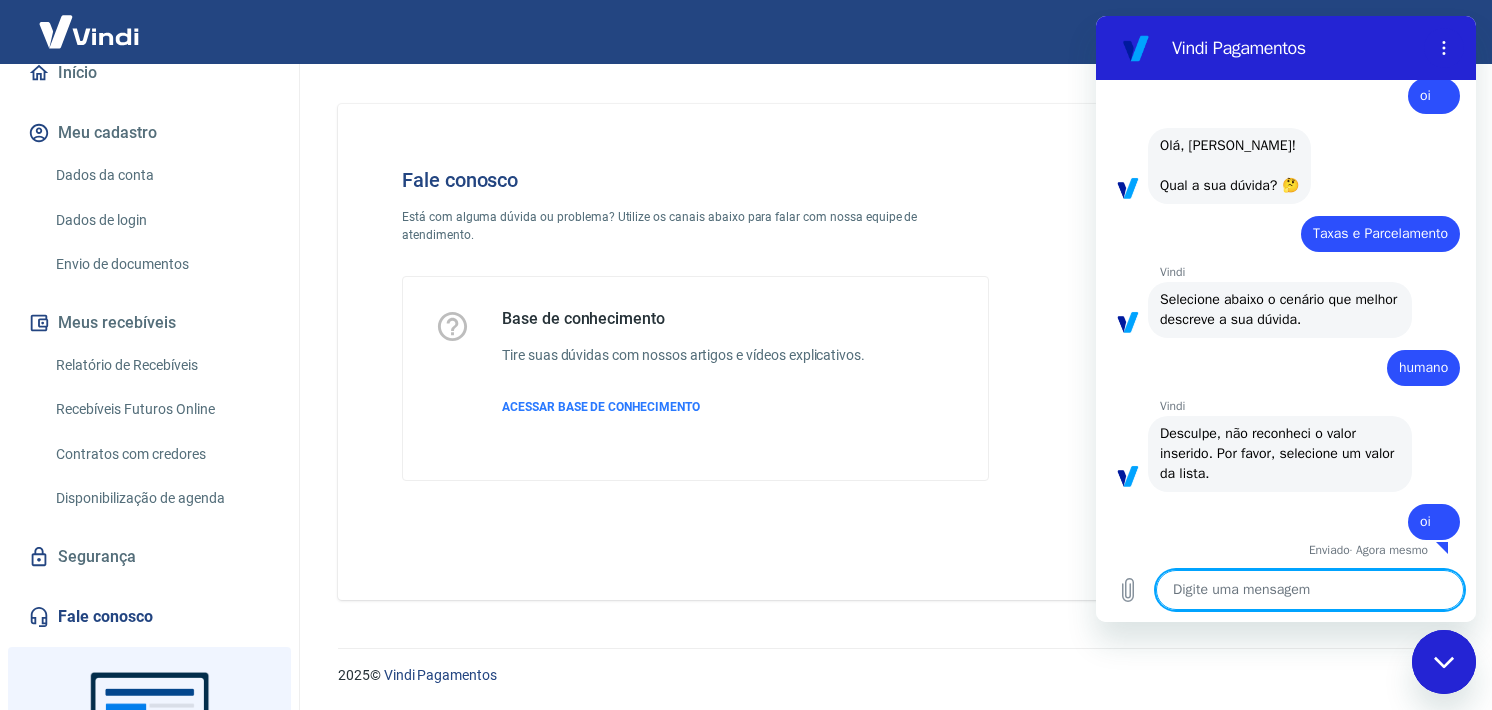 scroll, scrollTop: 46, scrollLeft: 0, axis: vertical 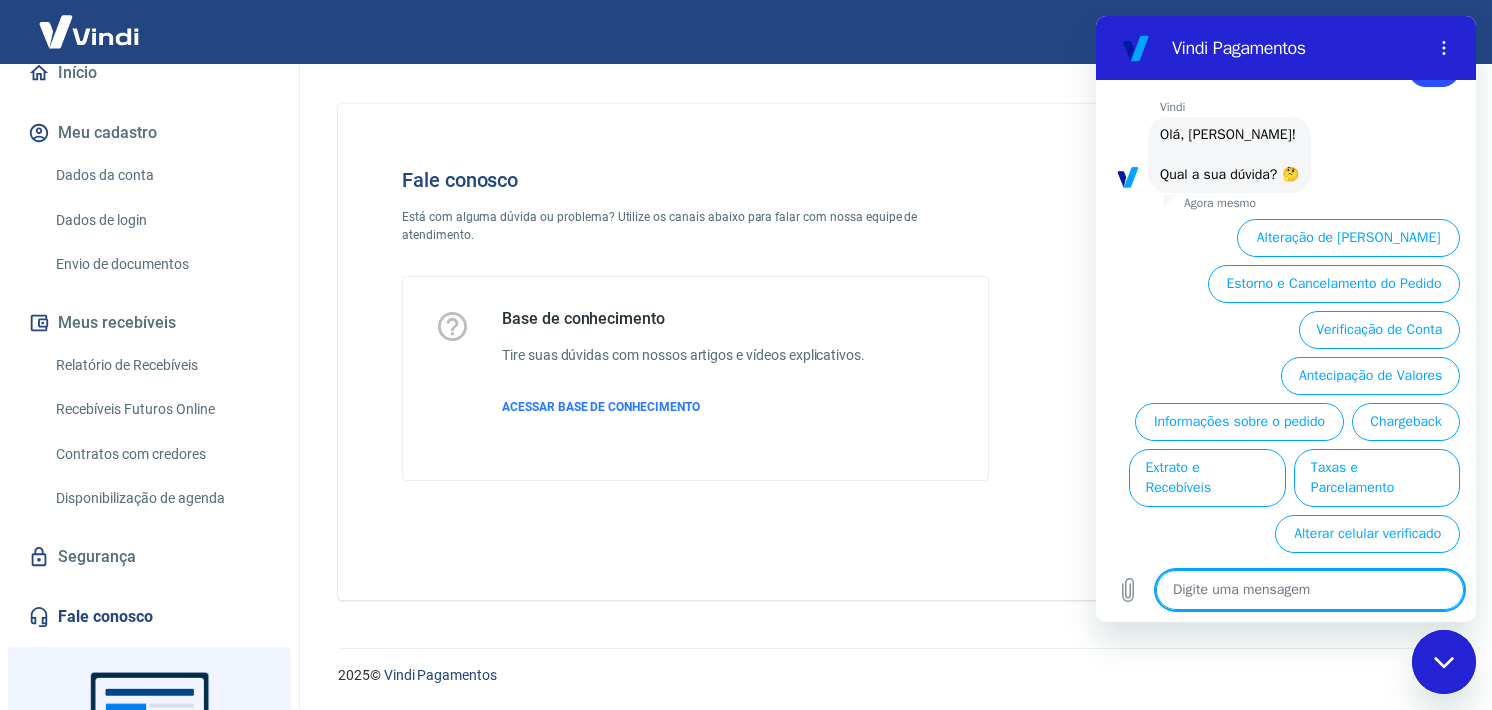 type on "x" 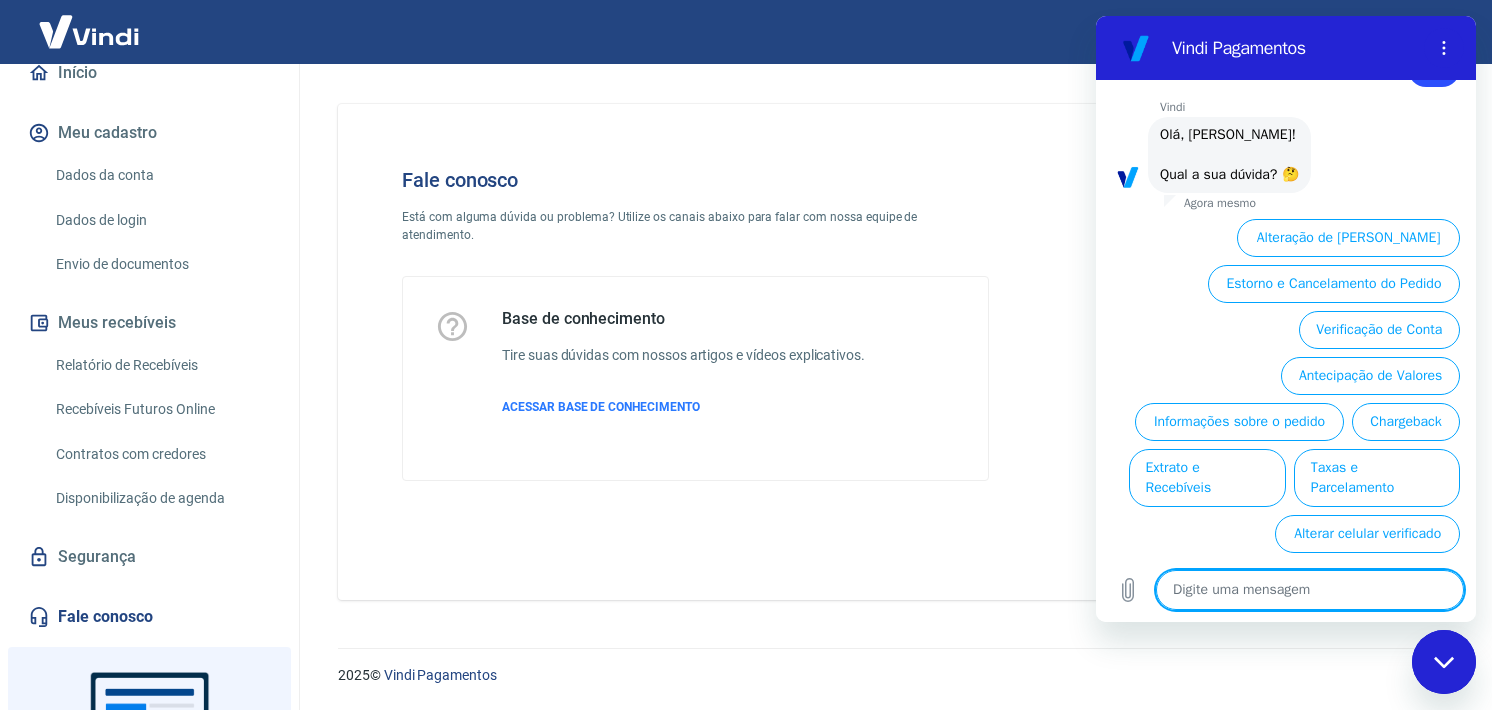 type on "a" 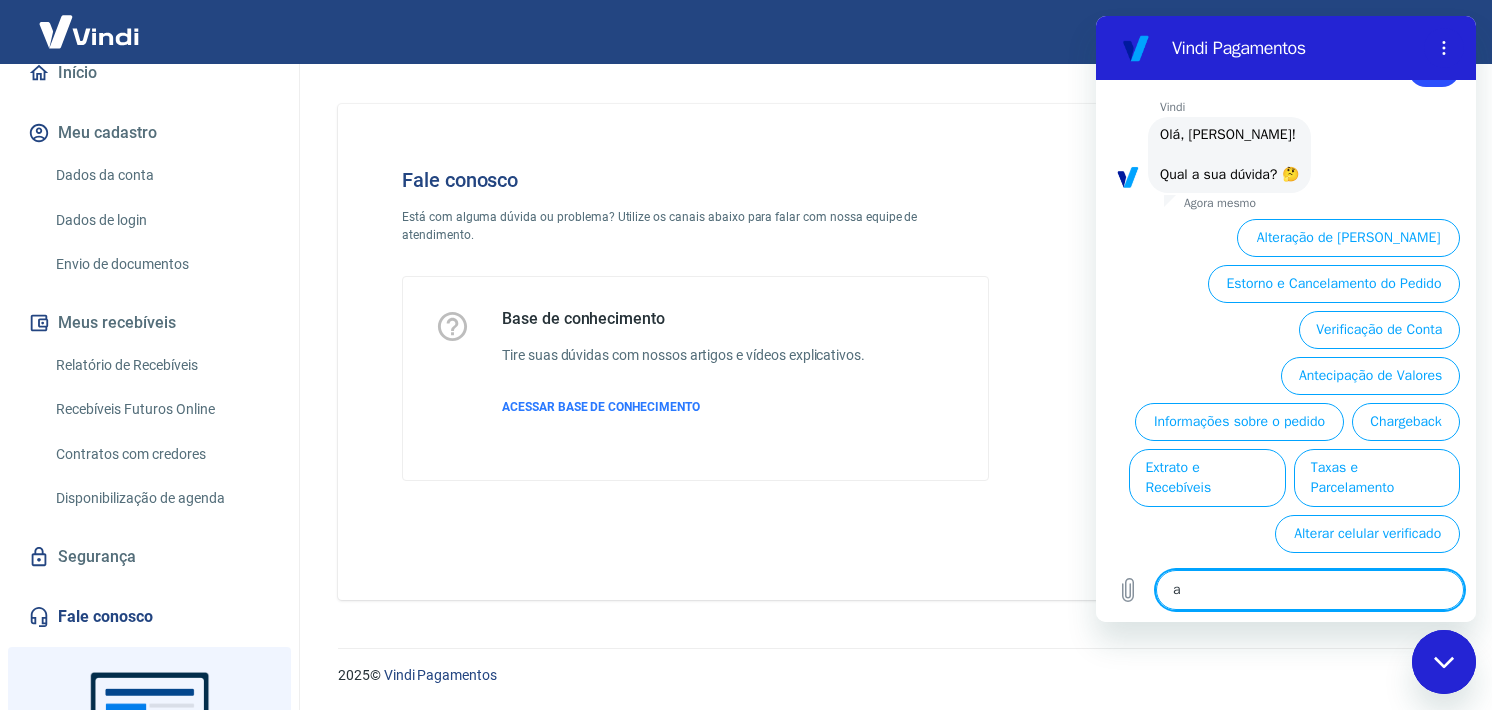 type on "x" 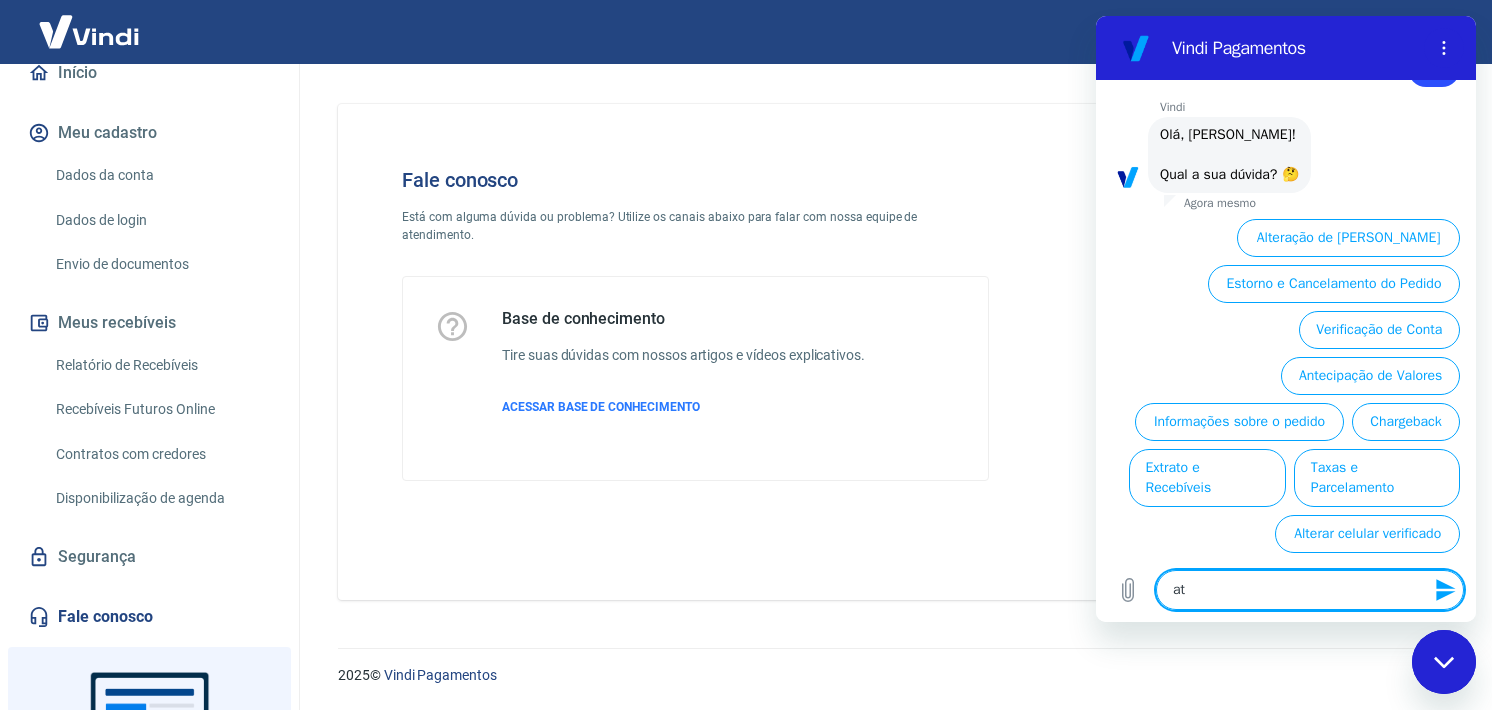 type on "ate" 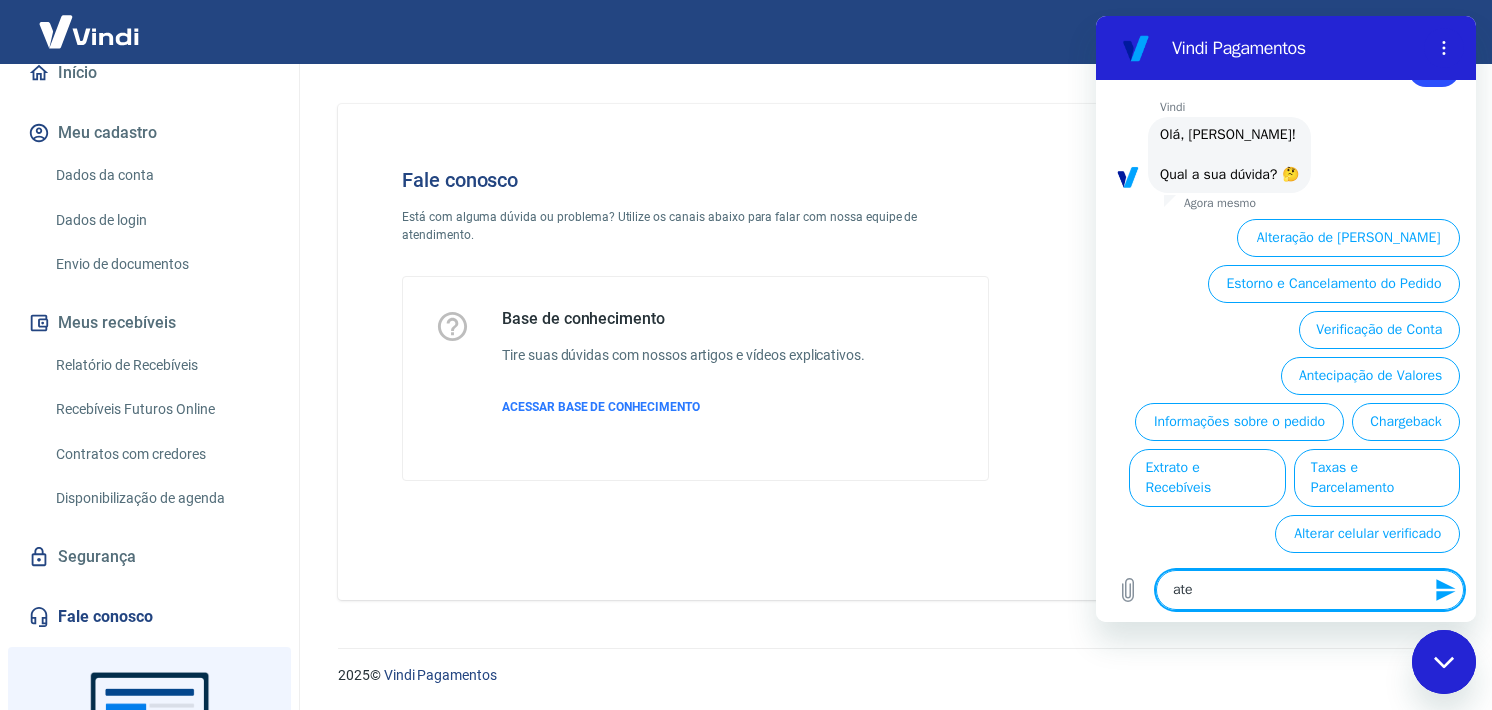 type on "aten" 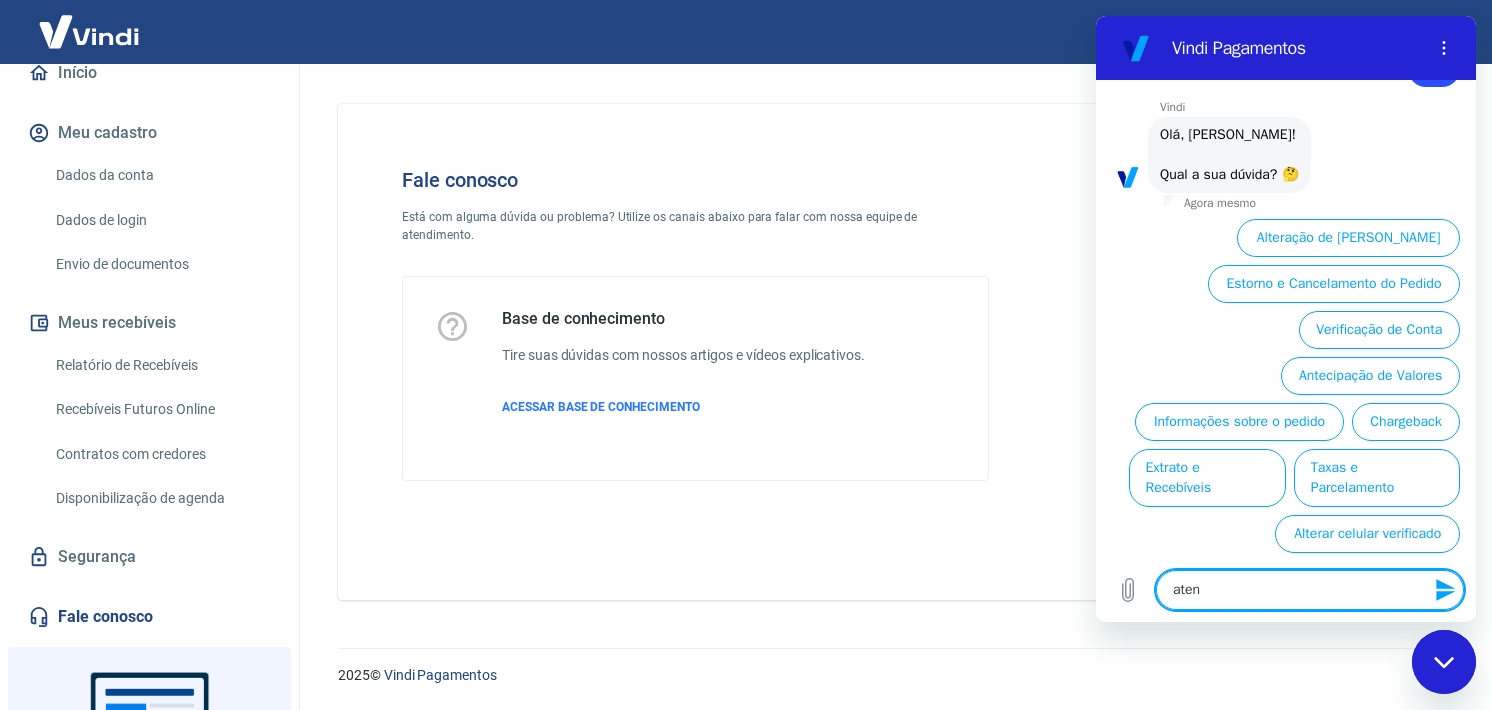 type on "x" 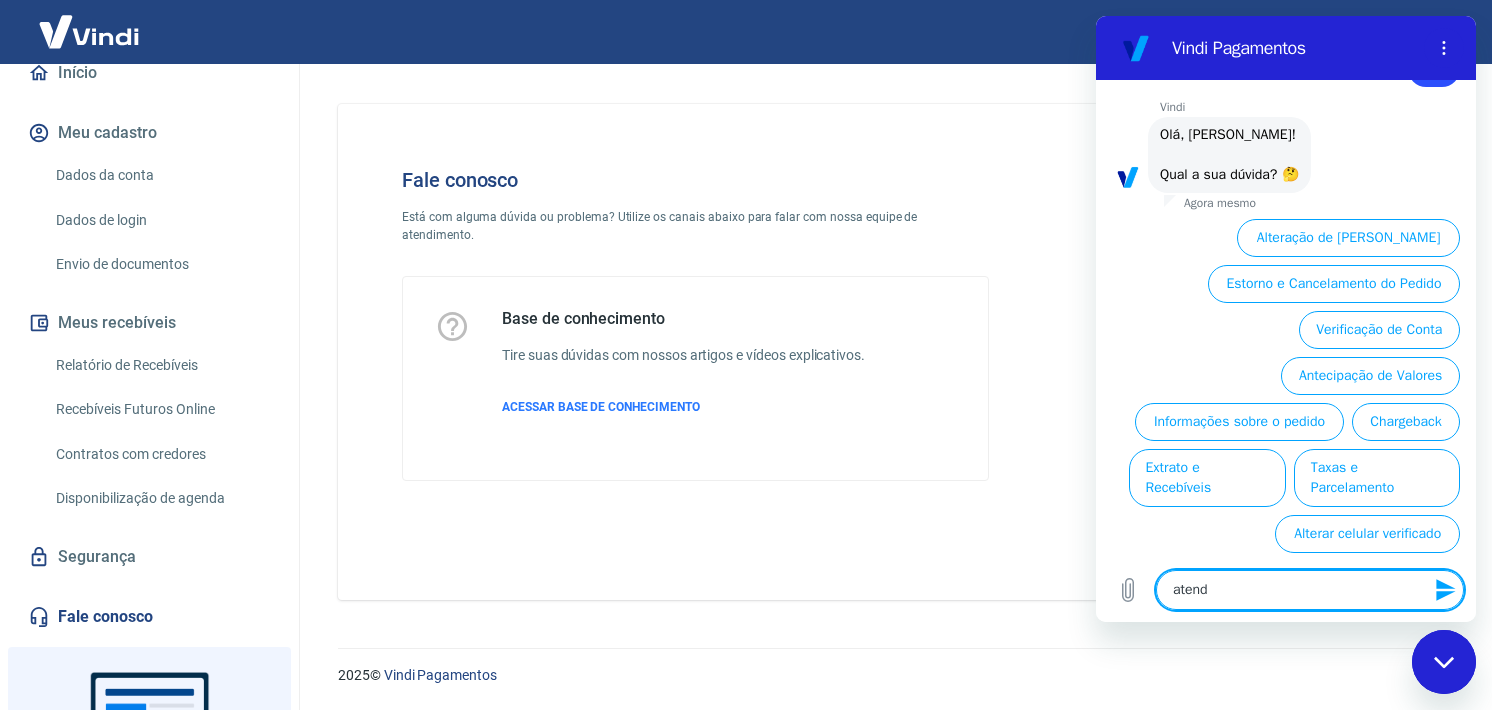 type on "atende" 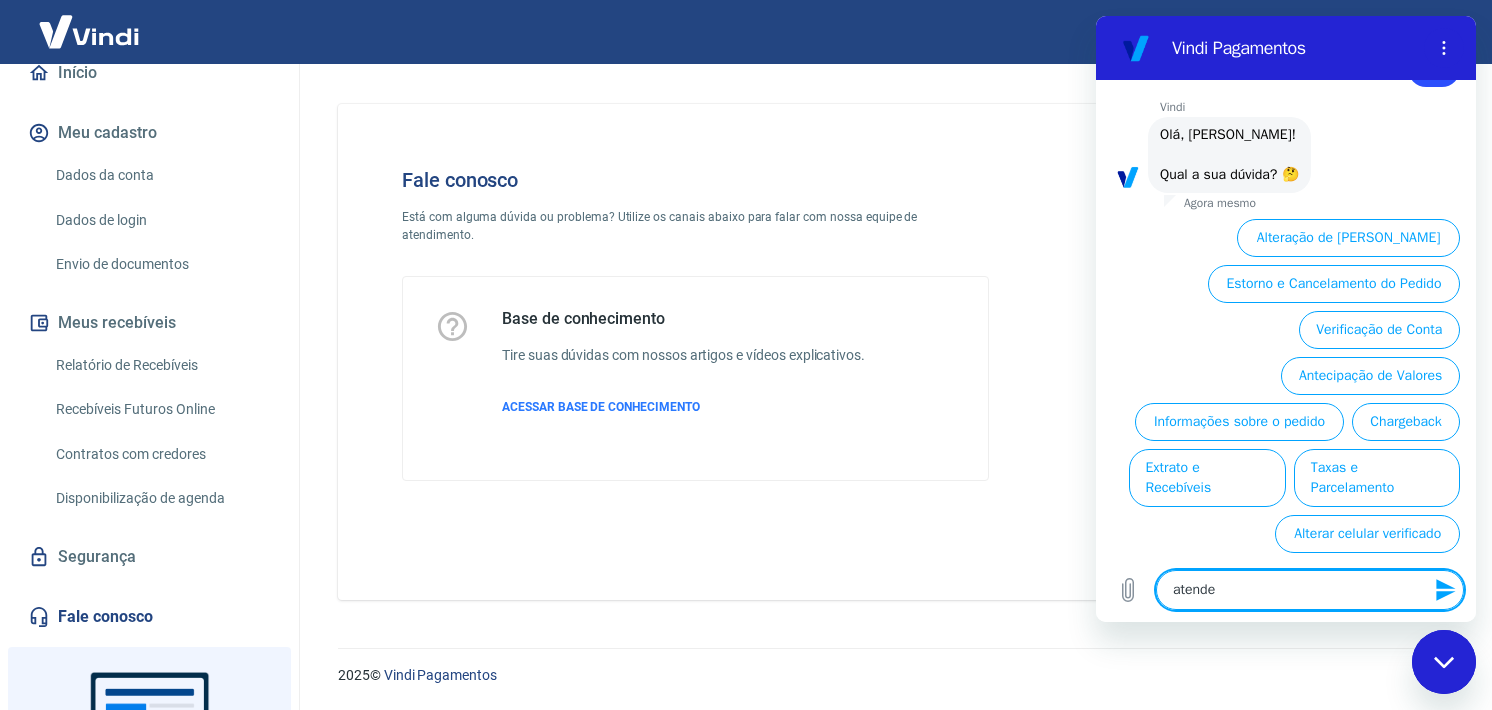 type on "atenden" 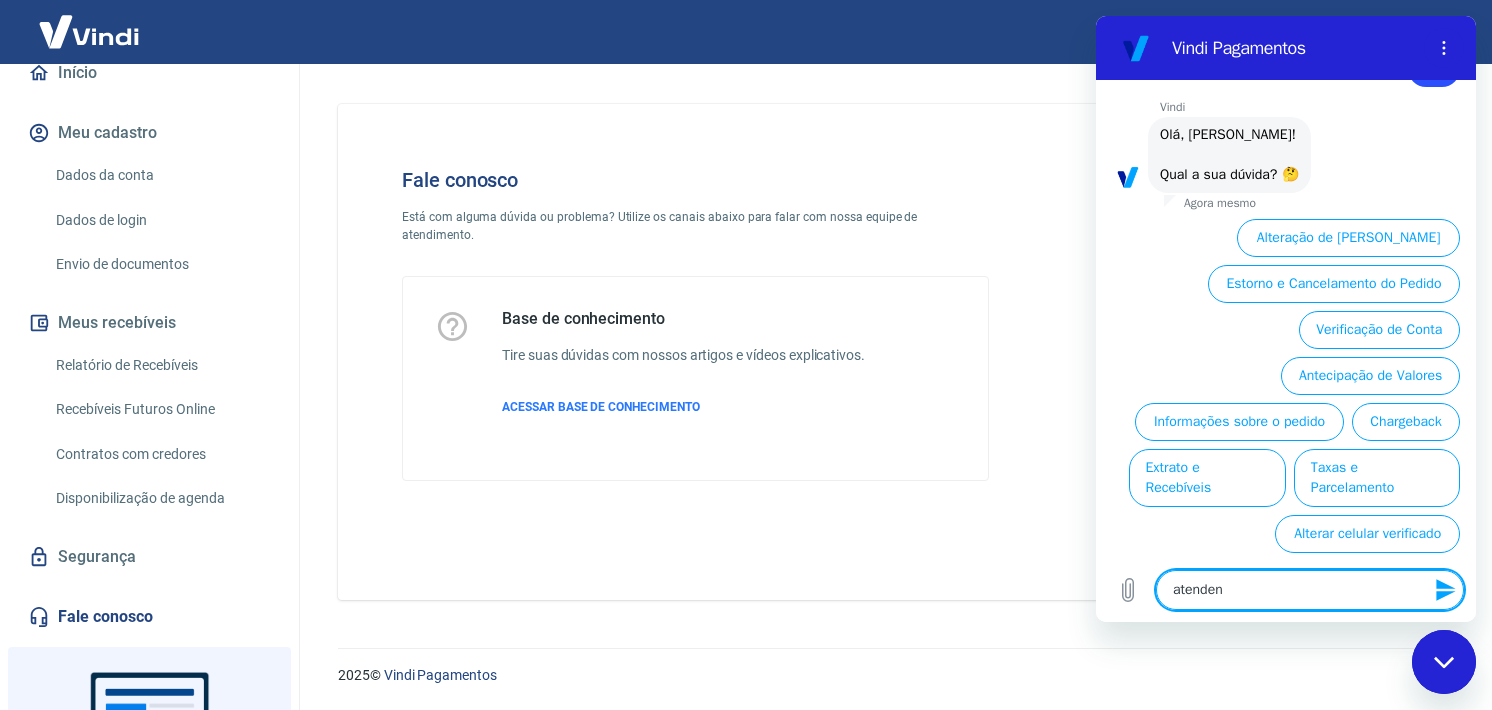 type on "atendent" 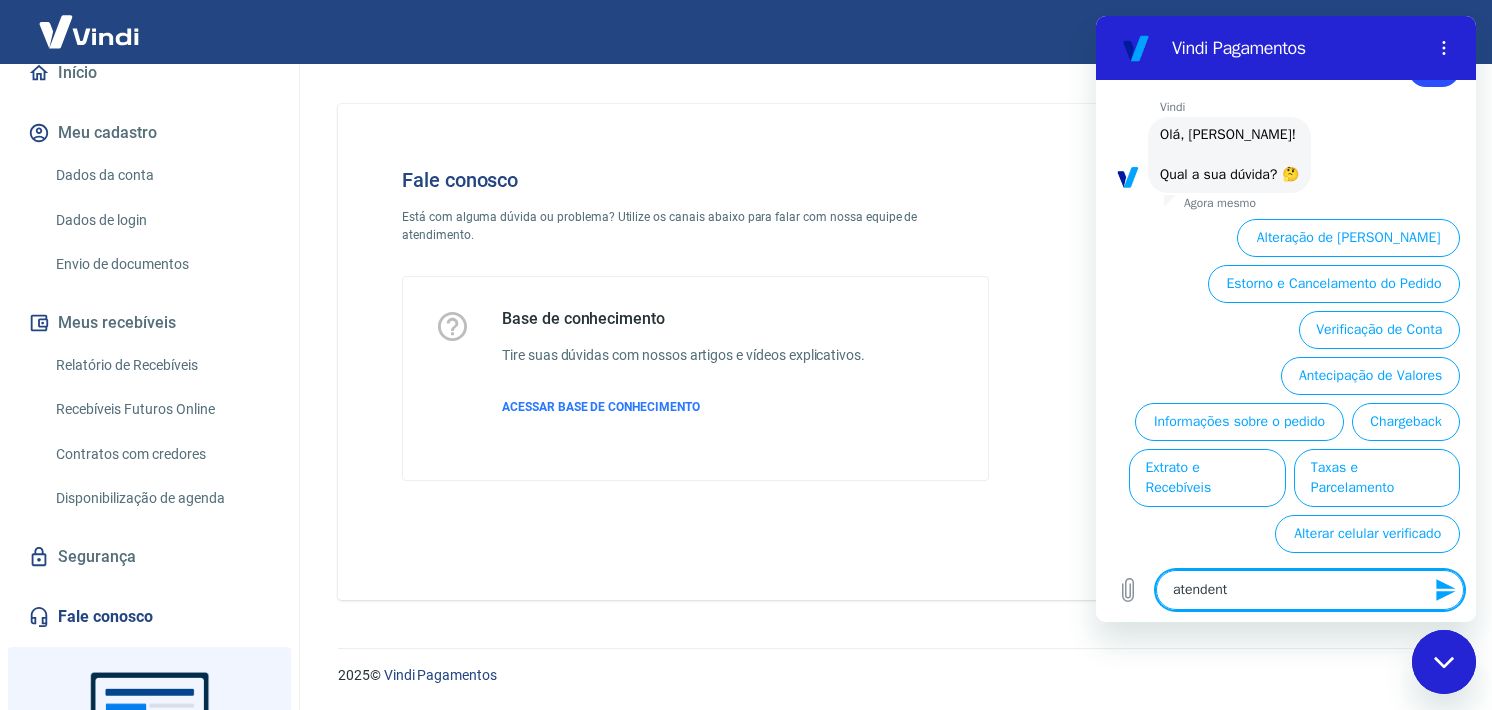 type on "atendente" 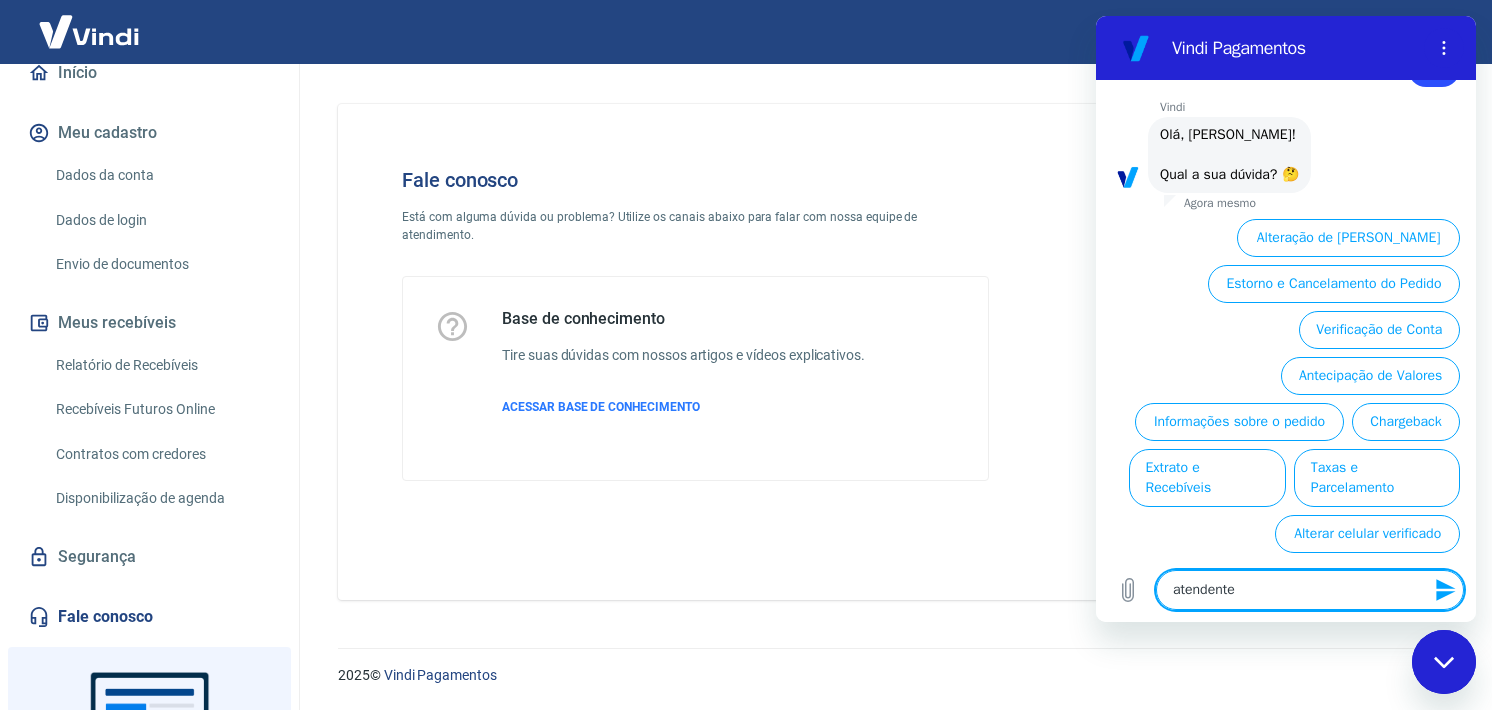 type on "atendente]" 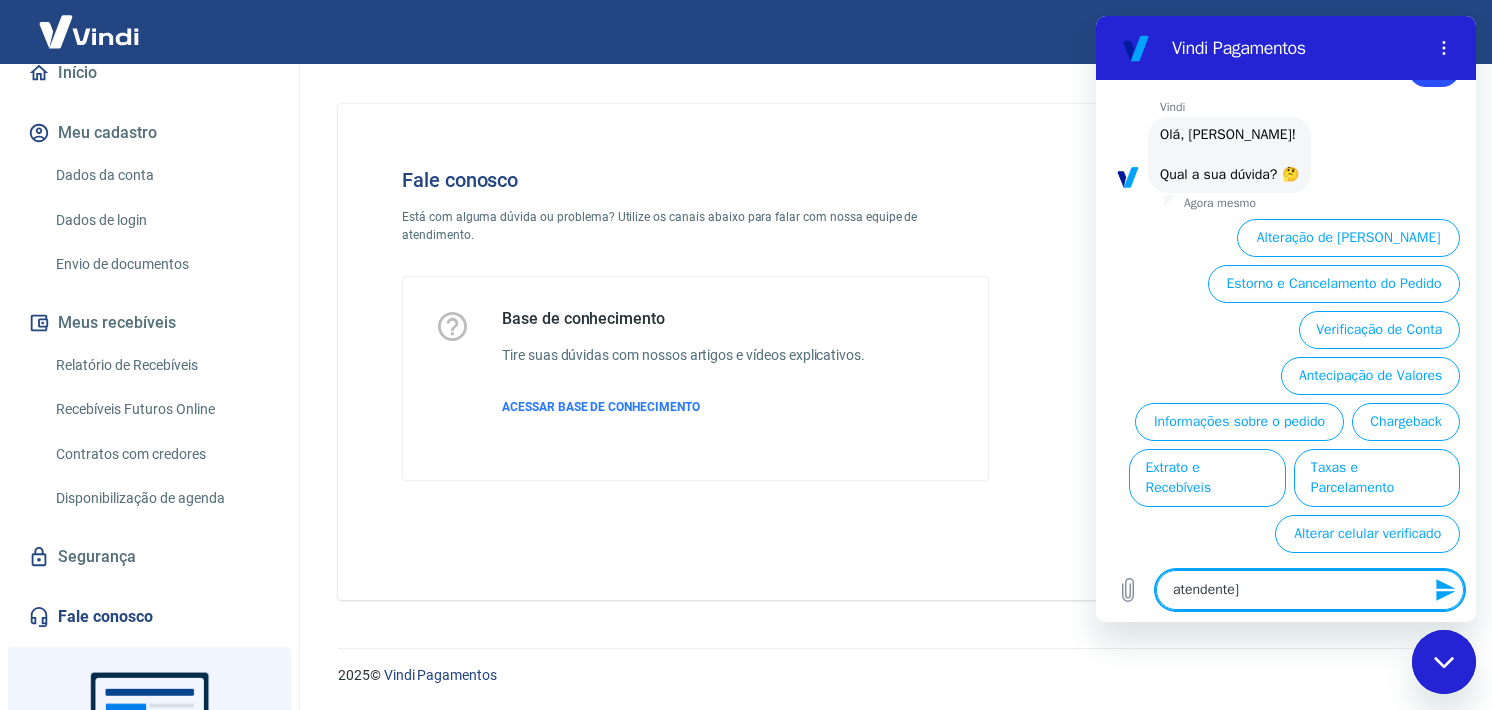 type on "atendente" 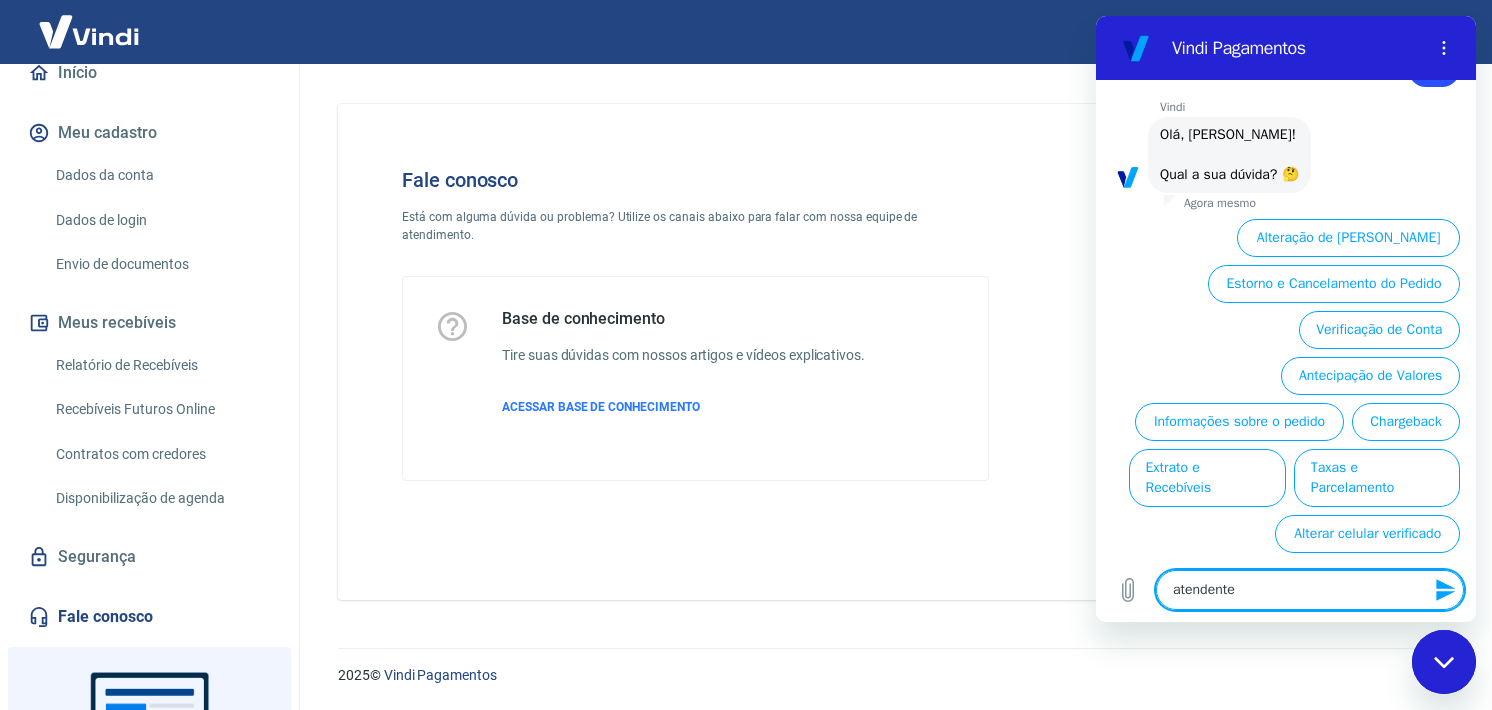 type on "x" 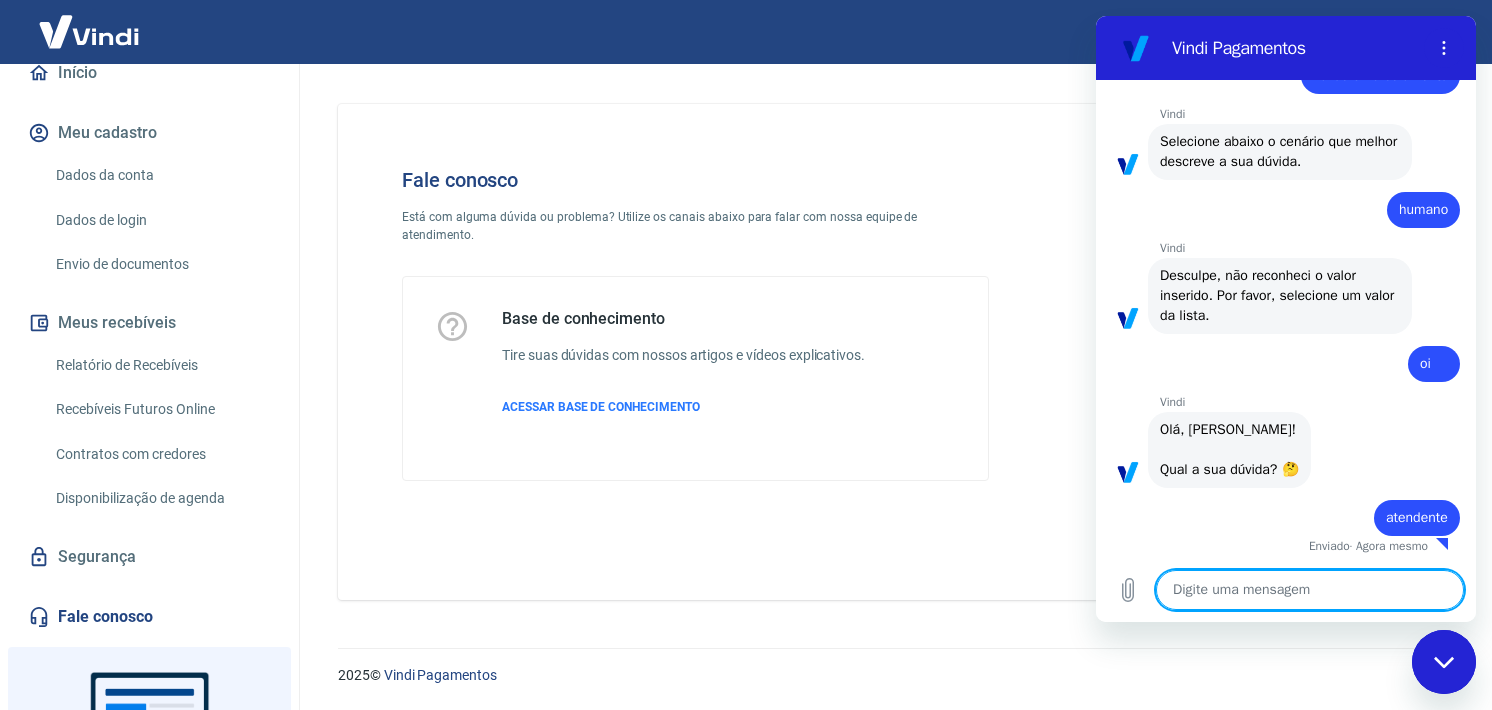 type on "x" 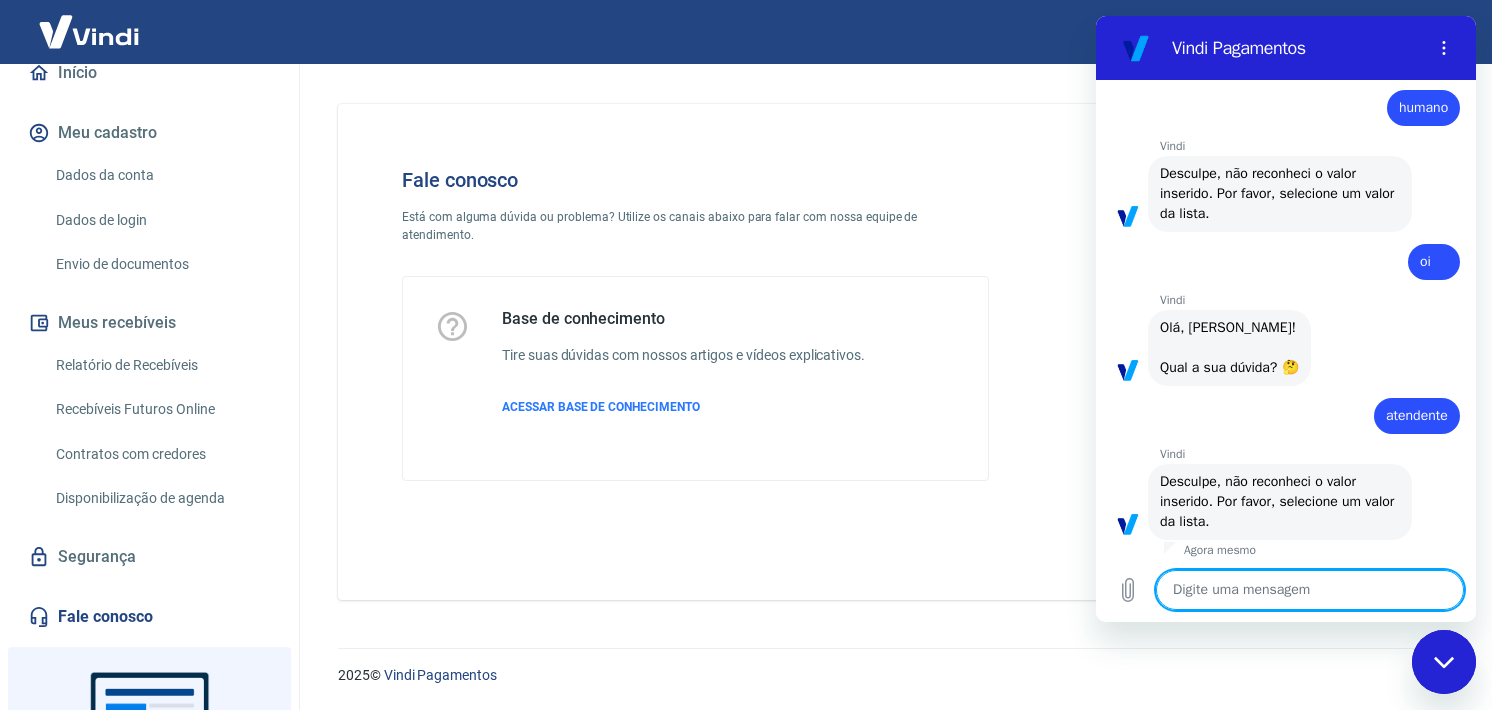 scroll, scrollTop: 306, scrollLeft: 0, axis: vertical 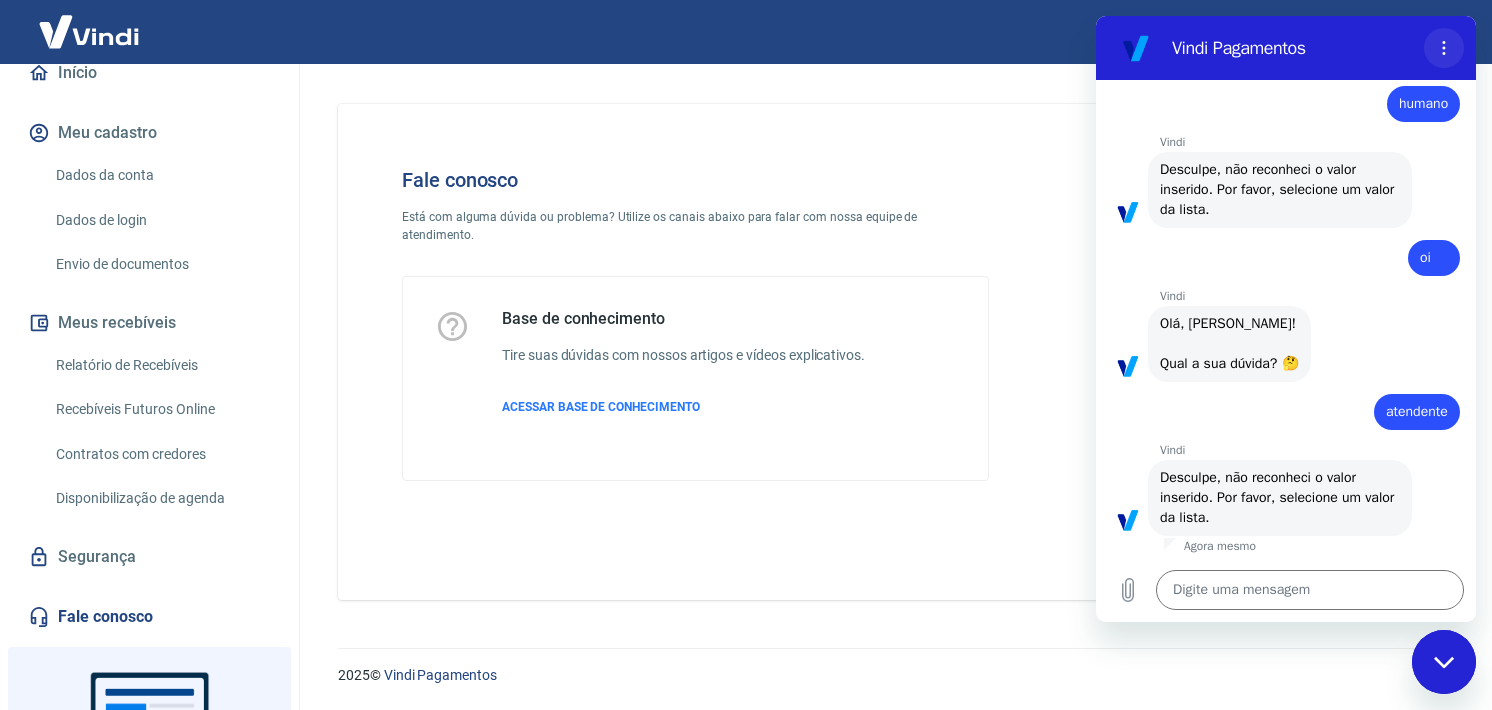 click at bounding box center [1444, 48] 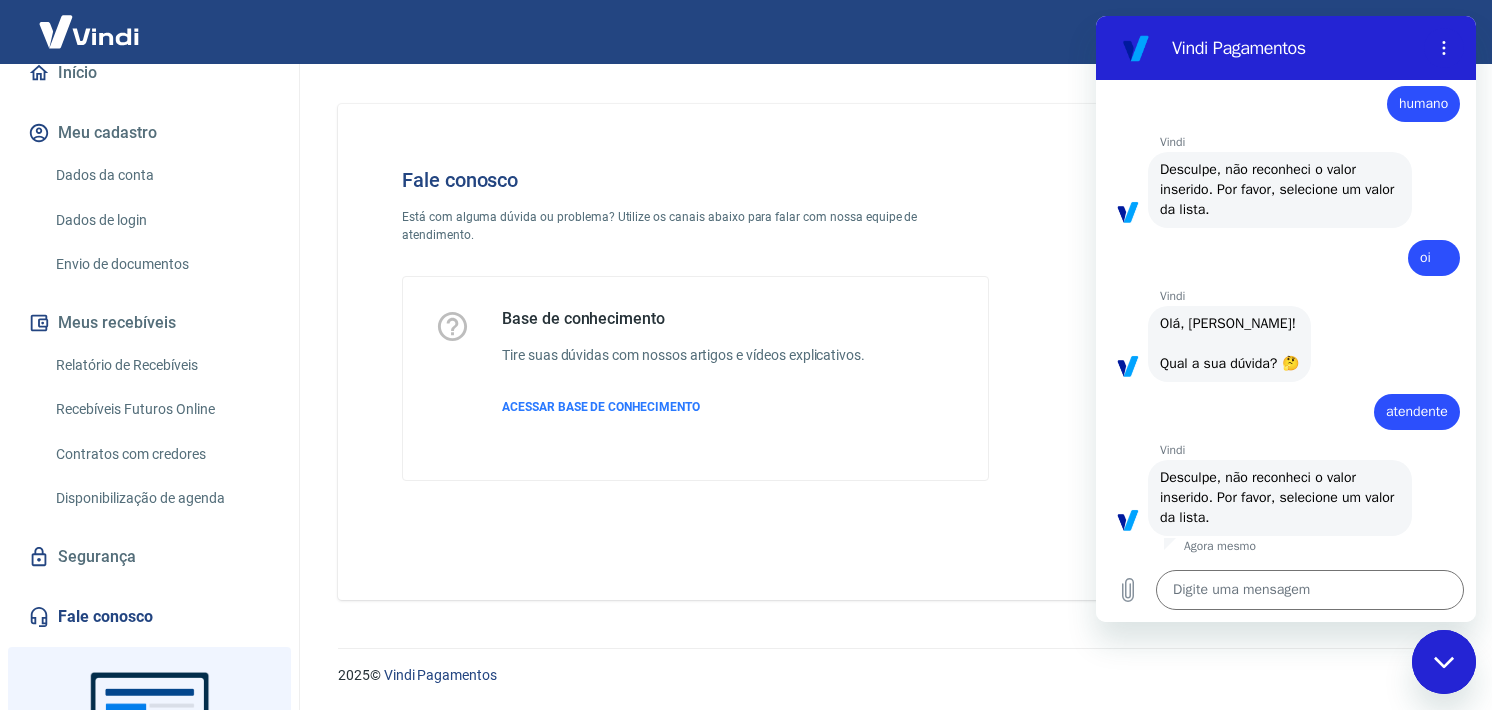 click on "Fale conosco Está com alguma dúvida ou problema? Utilize os canais abaixo para falar com nossa equipe de atendimento. Base de conhecimento Tire suas dúvidas com nossos artigos e vídeos explicativos. ACESSAR BASE DE CONHECIMENTO" at bounding box center [891, 352] 